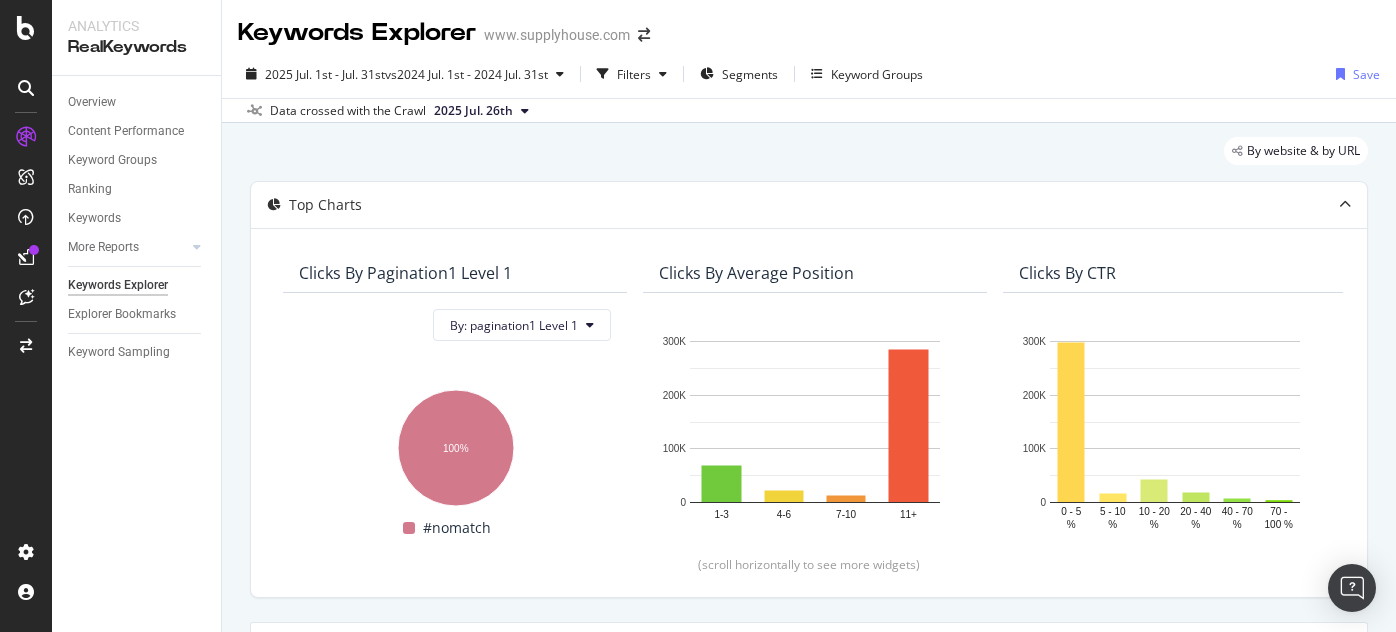 scroll, scrollTop: 0, scrollLeft: 0, axis: both 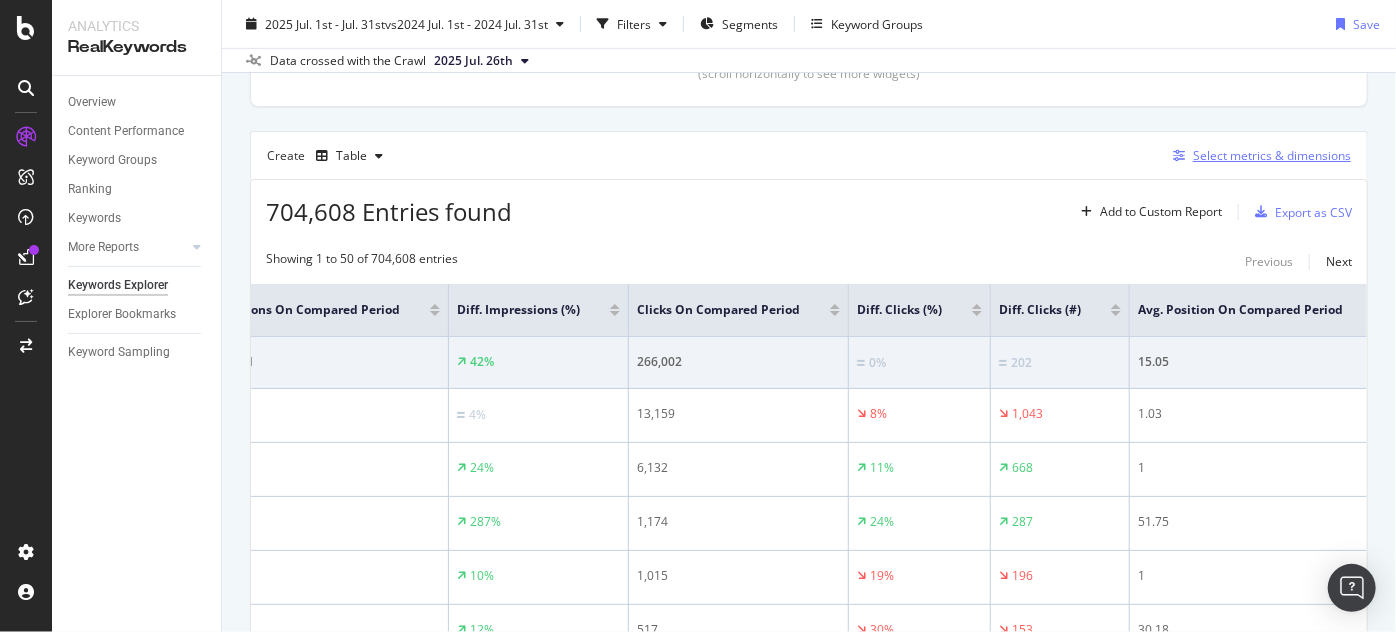 click at bounding box center (1179, 156) 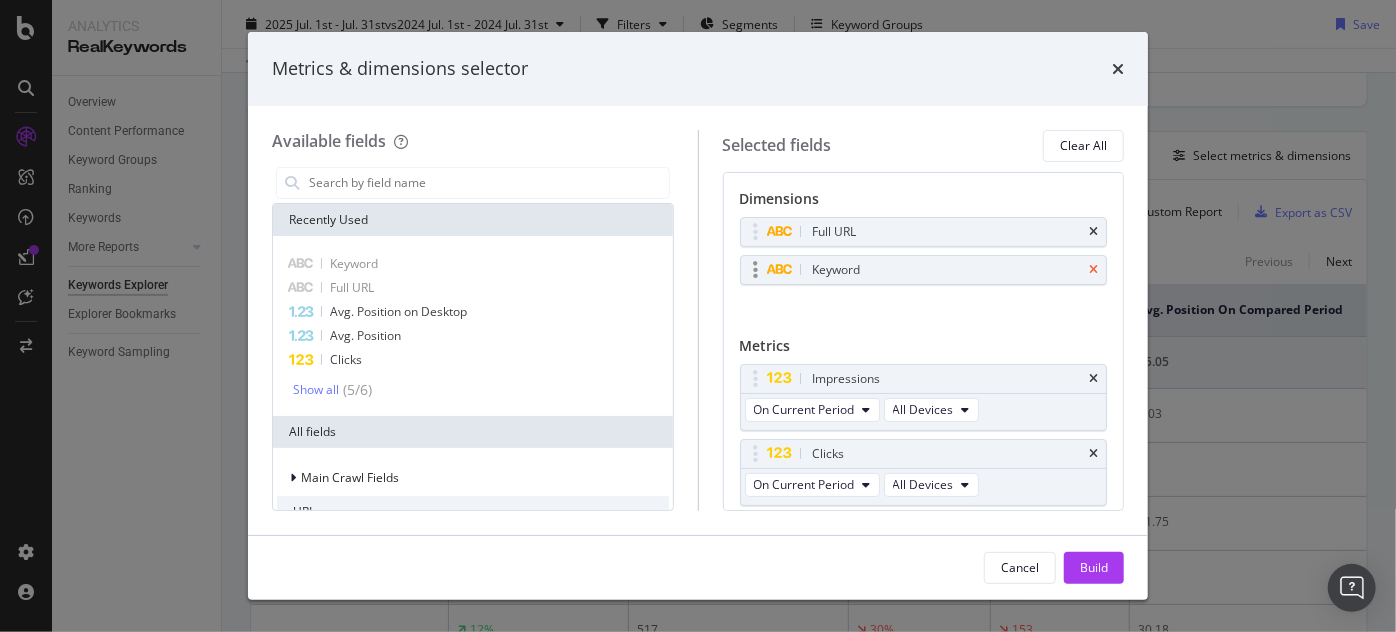 click at bounding box center (1093, 270) 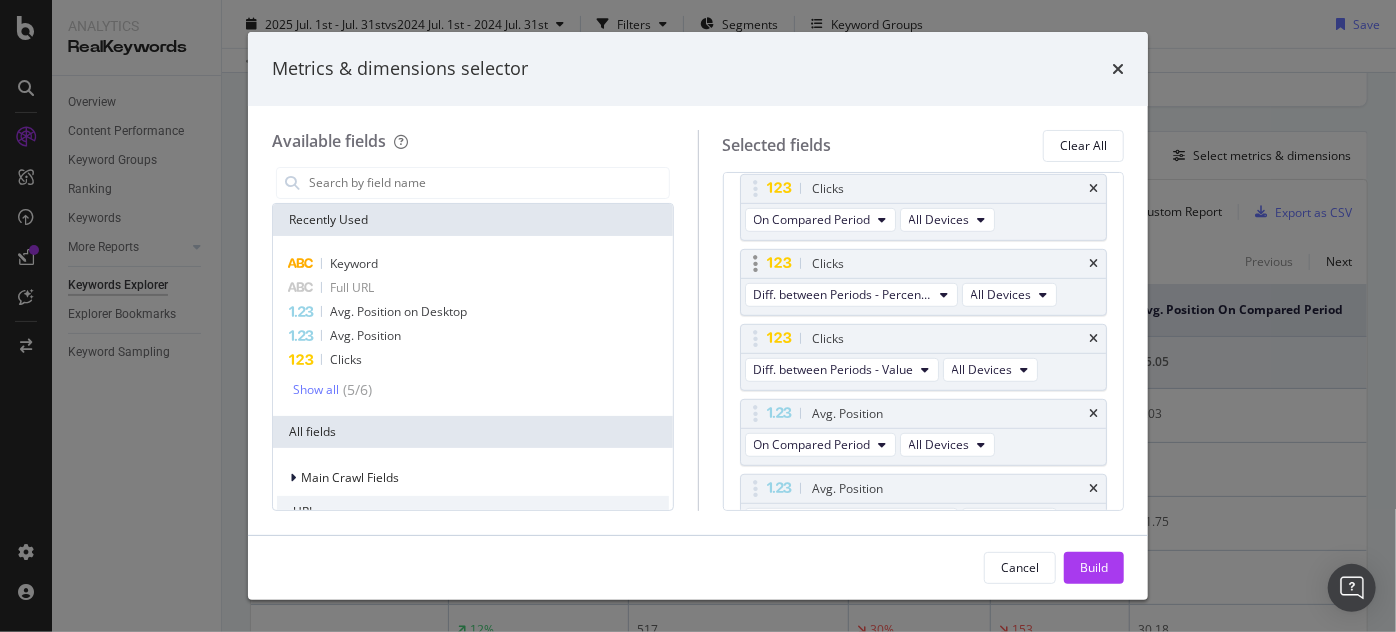 scroll, scrollTop: 604, scrollLeft: 0, axis: vertical 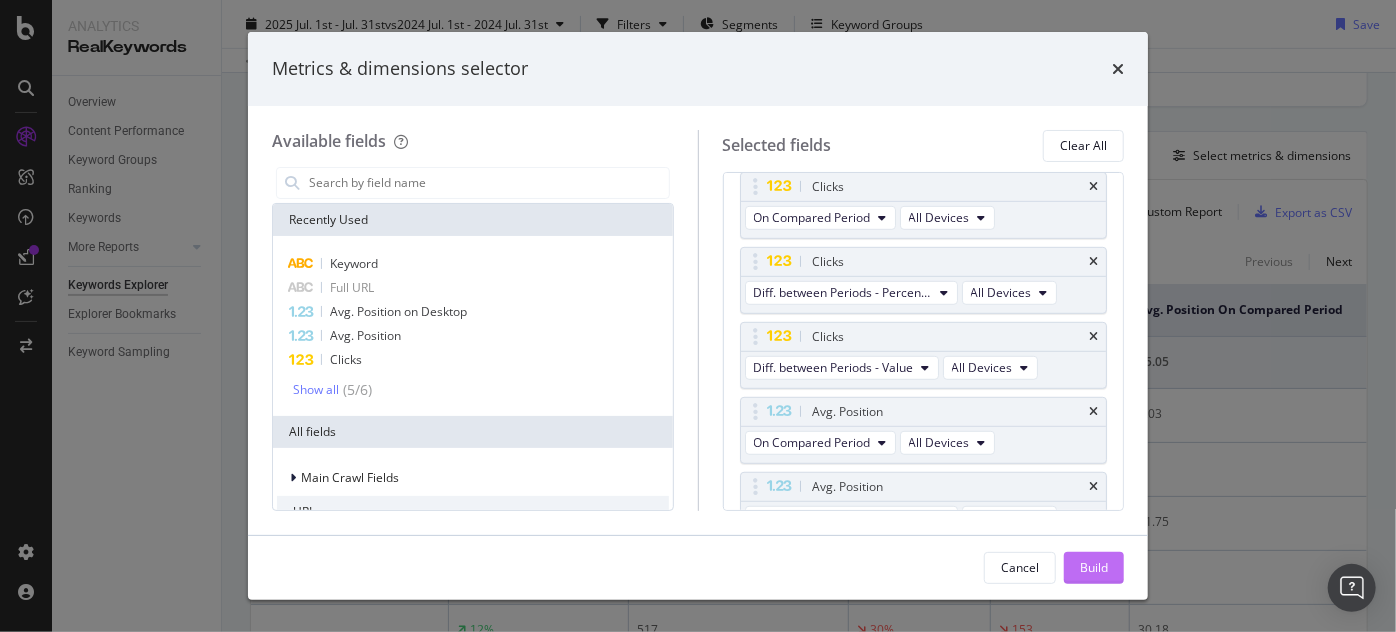 click on "Build" at bounding box center (1094, 567) 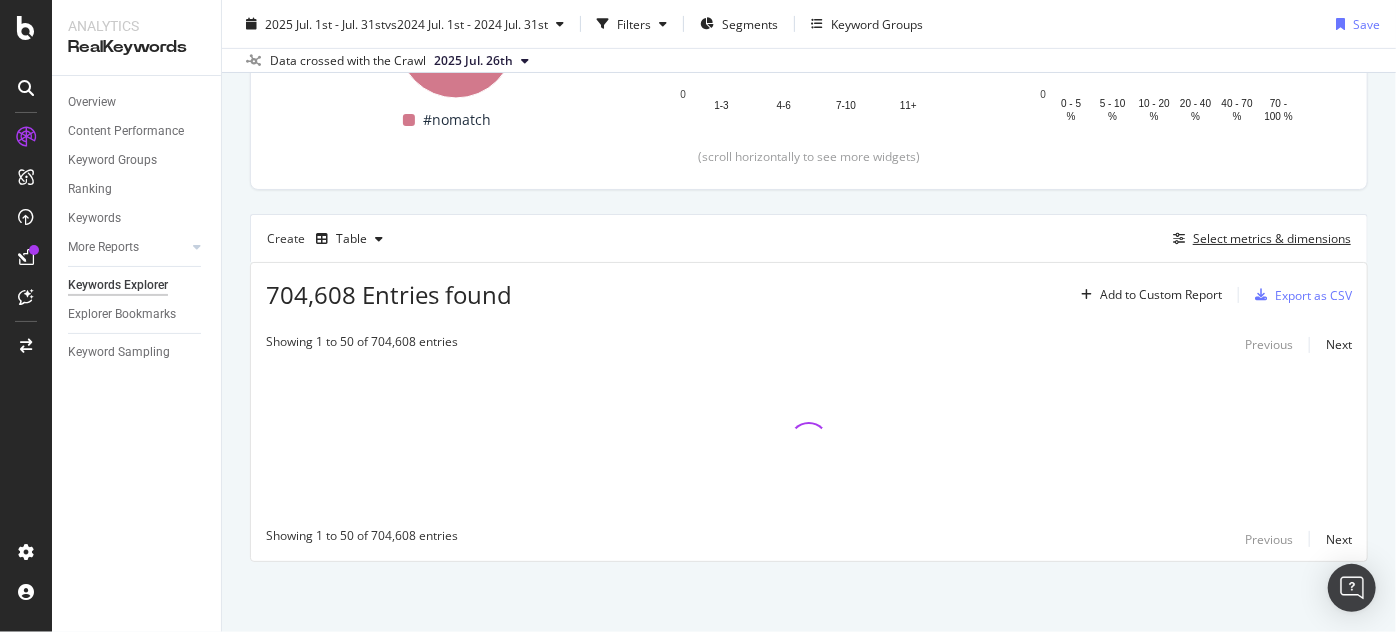 scroll, scrollTop: 407, scrollLeft: 0, axis: vertical 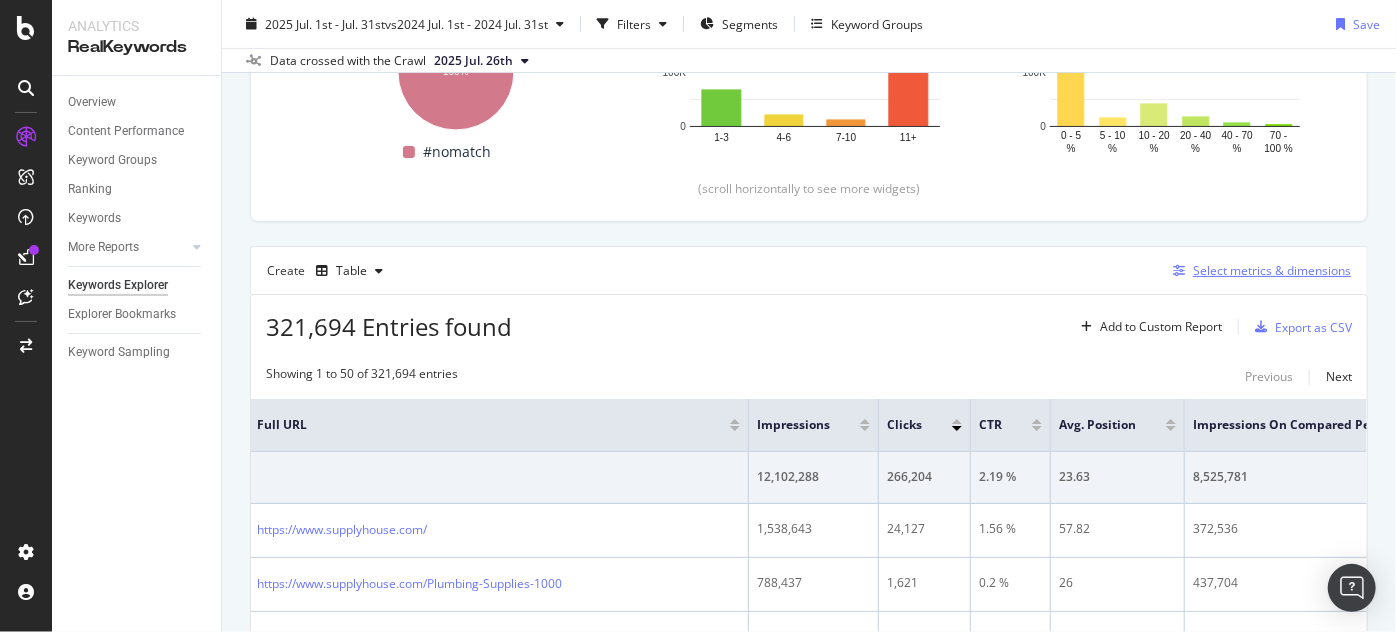click at bounding box center (1179, 271) 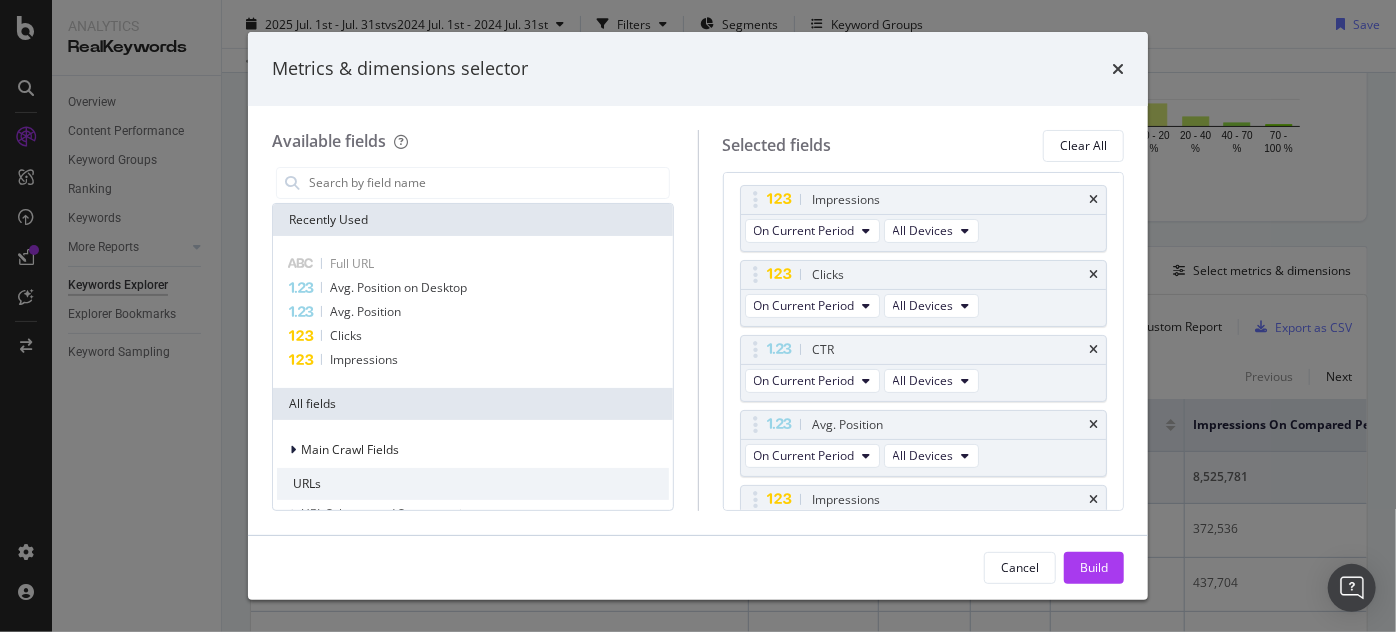 scroll, scrollTop: 153, scrollLeft: 0, axis: vertical 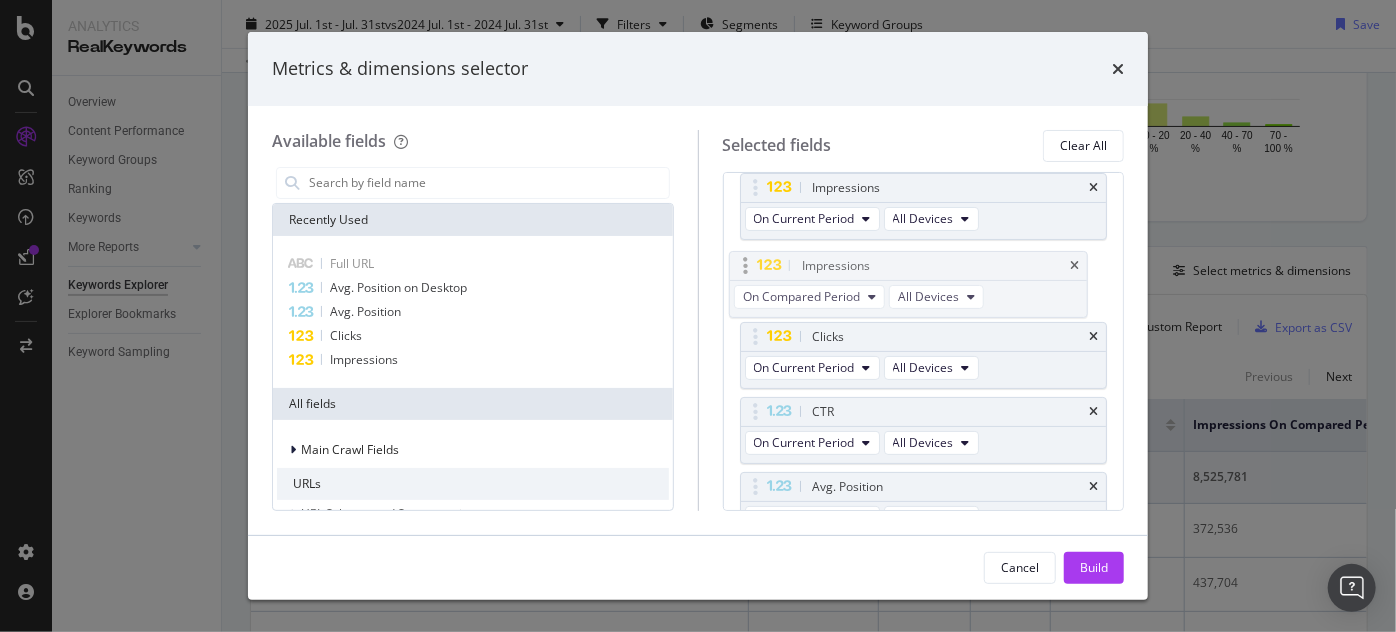 drag, startPoint x: 936, startPoint y: 484, endPoint x: 927, endPoint y: 266, distance: 218.1857 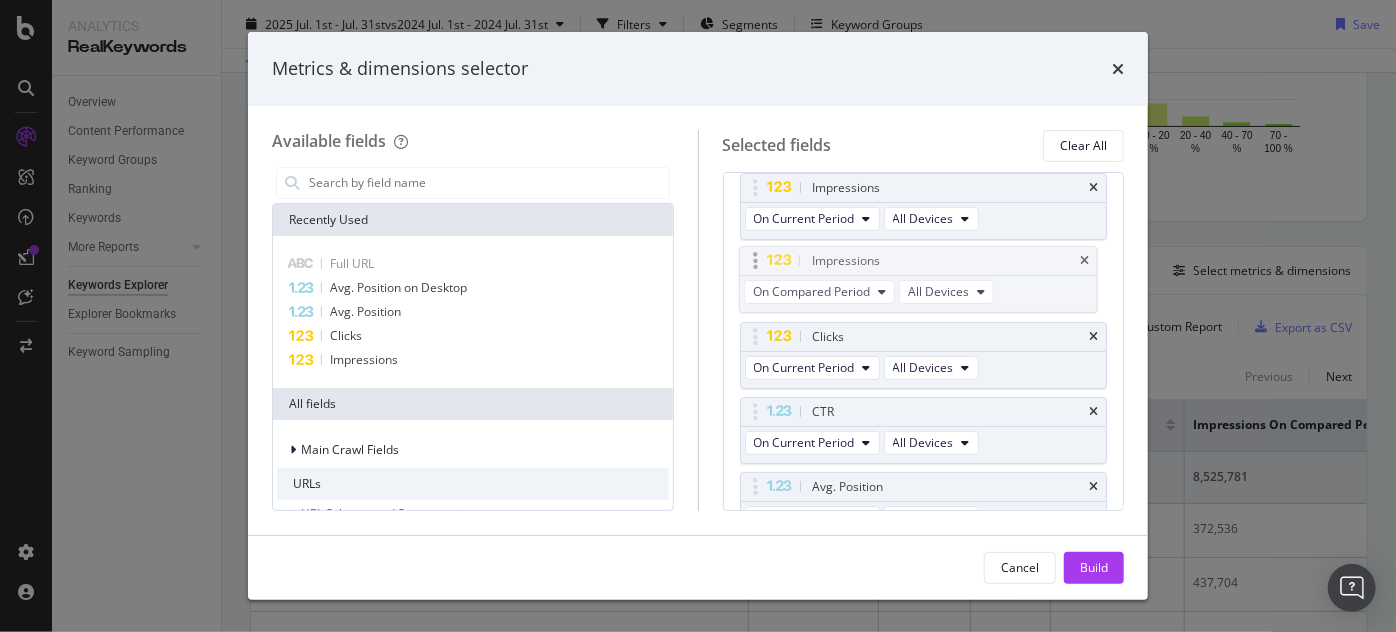 click on "Analytics RealKeywords Overview Content Performance Keyword Groups Ranking Keywords More Reports Countries Devices Content Structure Keywords Explorer Explorer Bookmarks Keyword Sampling Keywords Explorer www.supplyhouse.com 2025 Jul. 1st - Jul. 31st  vs  2024 Jul. 1st - 2024 Jul. 31st Filters Segments Keyword Groups Save Data crossed with the Crawl 2025 Jul. 26th By website & by URL Top Charts Clicks By pagination1 Level 1 By: pagination1 Level 1 Hold CTRL while clicking to filter the report. 100% pagination1 Level 1 Clicks #nomatch 266,204 100% #nomatch Clicks By Average Position Hold CTRL while clicking to filter the report. 1-3 4-6 7-10 11+ 0 100K 200K 300K Avg. Position Clicks 1-3 68,406 4-6 22,264 7-10 12,307 11+ 284,558 300K Clicks By CTR Hold CTRL while clicking to filter the report. 0 - 5 % 5 - 10 % 10 - 20 % 20 - 40 % 40 - 70 % 70 - 100 % 0 100K 200K 300K CTR Clicks 0 - 5 % 298,350 5 - 10 % 17,205 10 - 20 % 43,394 20 - 40 % 17,894 40 - 70 % 6,594 70 - 100 % 4,098 300K Clicks By Content Size 5000 + 0" at bounding box center [698, 316] 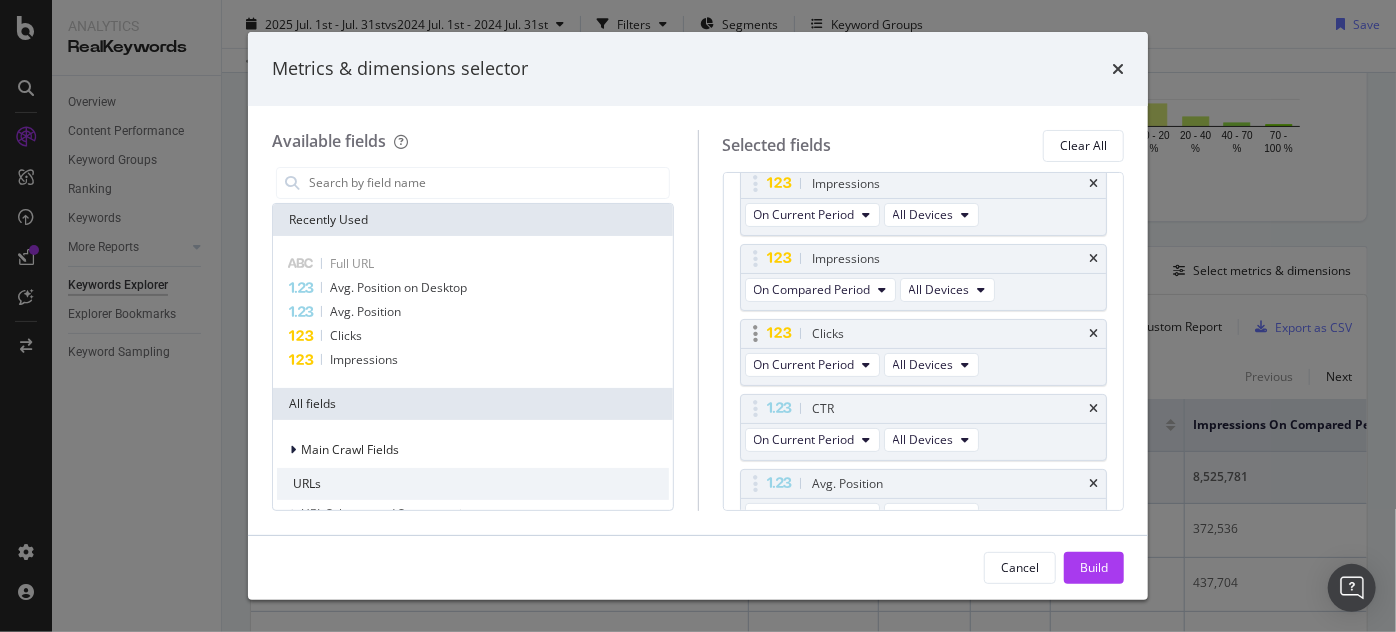 scroll, scrollTop: 143, scrollLeft: 0, axis: vertical 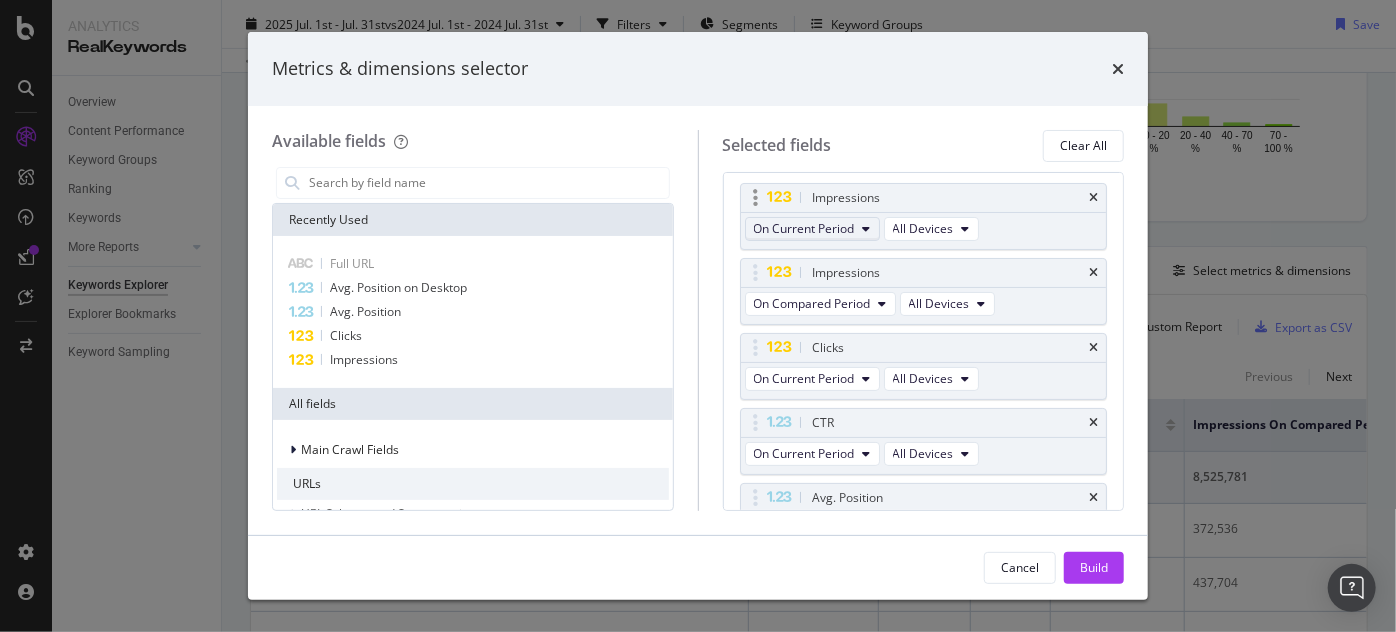 click on "On Current Period" at bounding box center [812, 229] 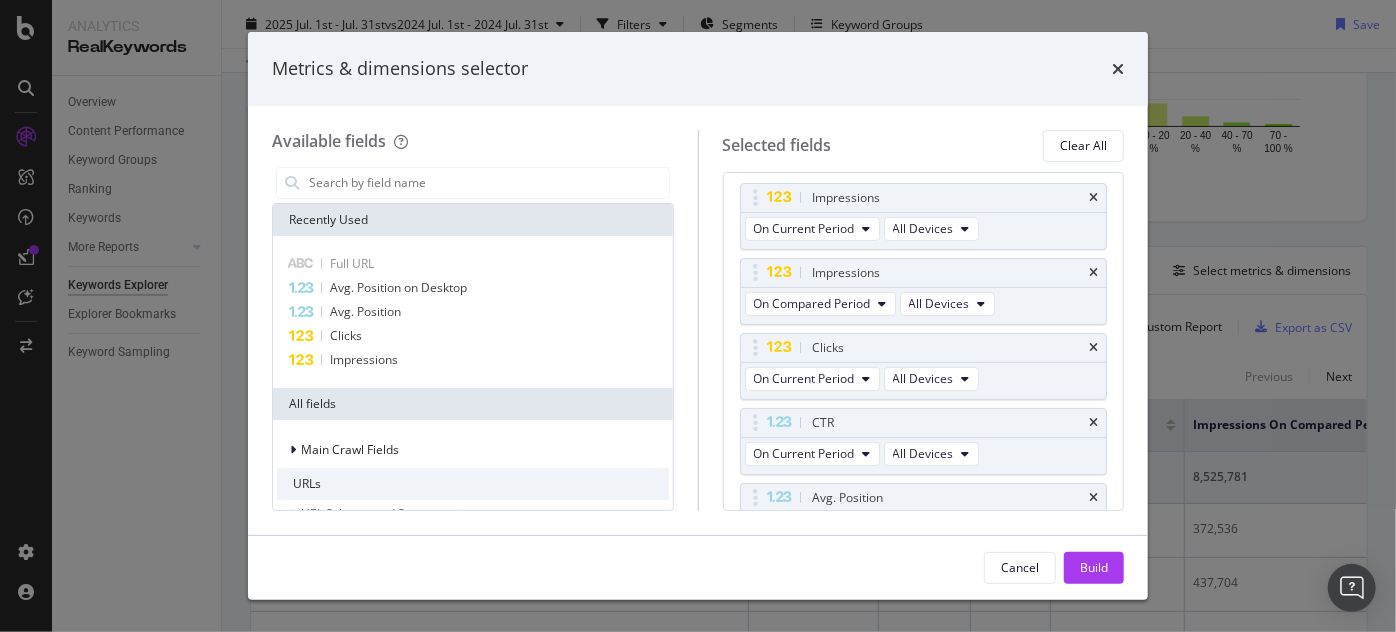 click on "Selected fields Clear All" at bounding box center (924, 146) 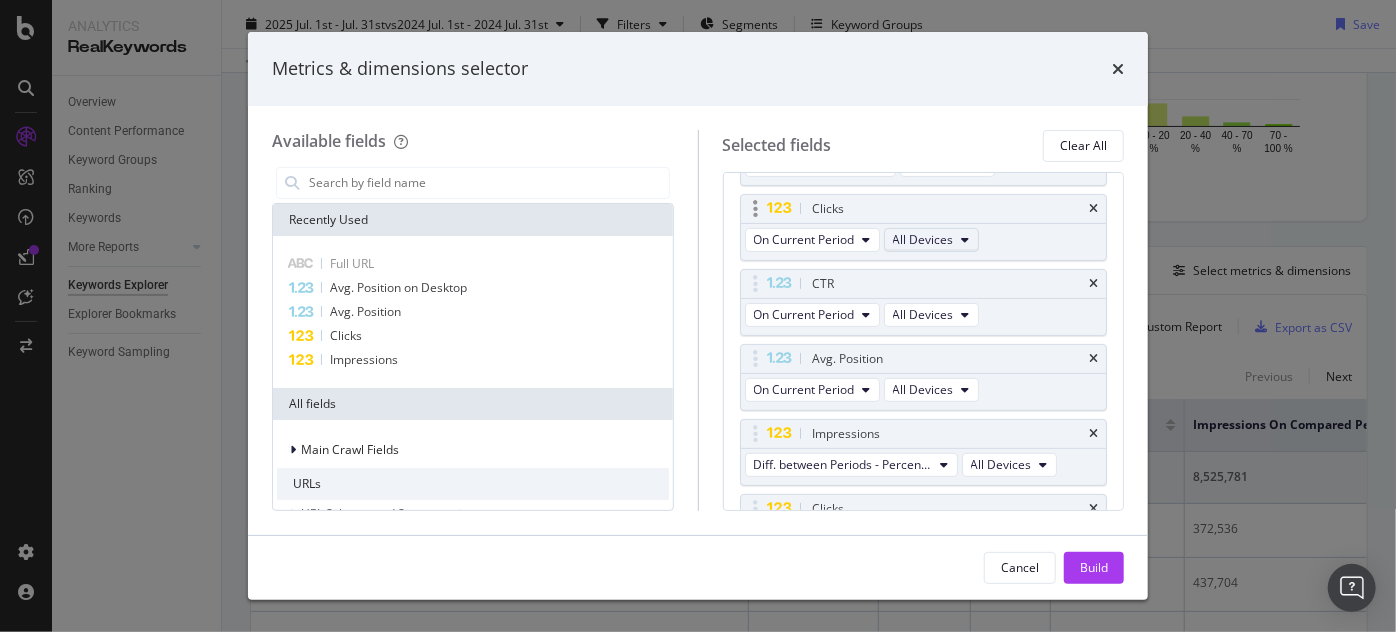 scroll, scrollTop: 280, scrollLeft: 0, axis: vertical 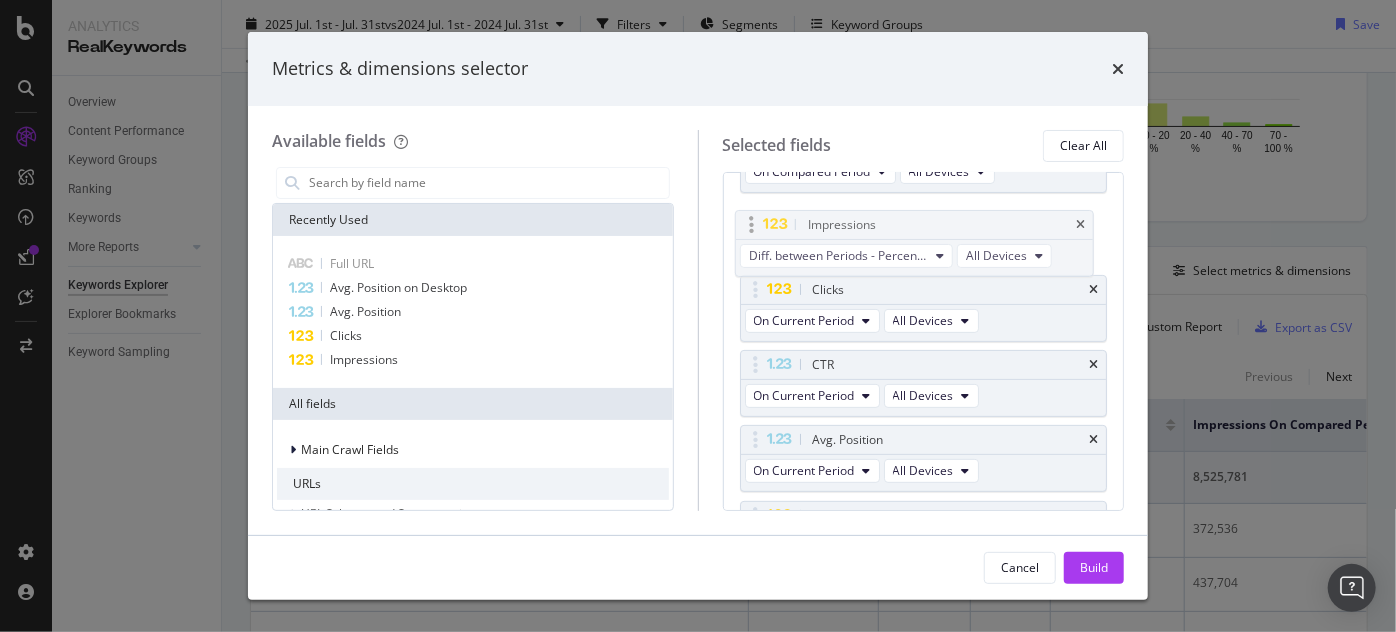 drag, startPoint x: 888, startPoint y: 436, endPoint x: 884, endPoint y: 229, distance: 207.03865 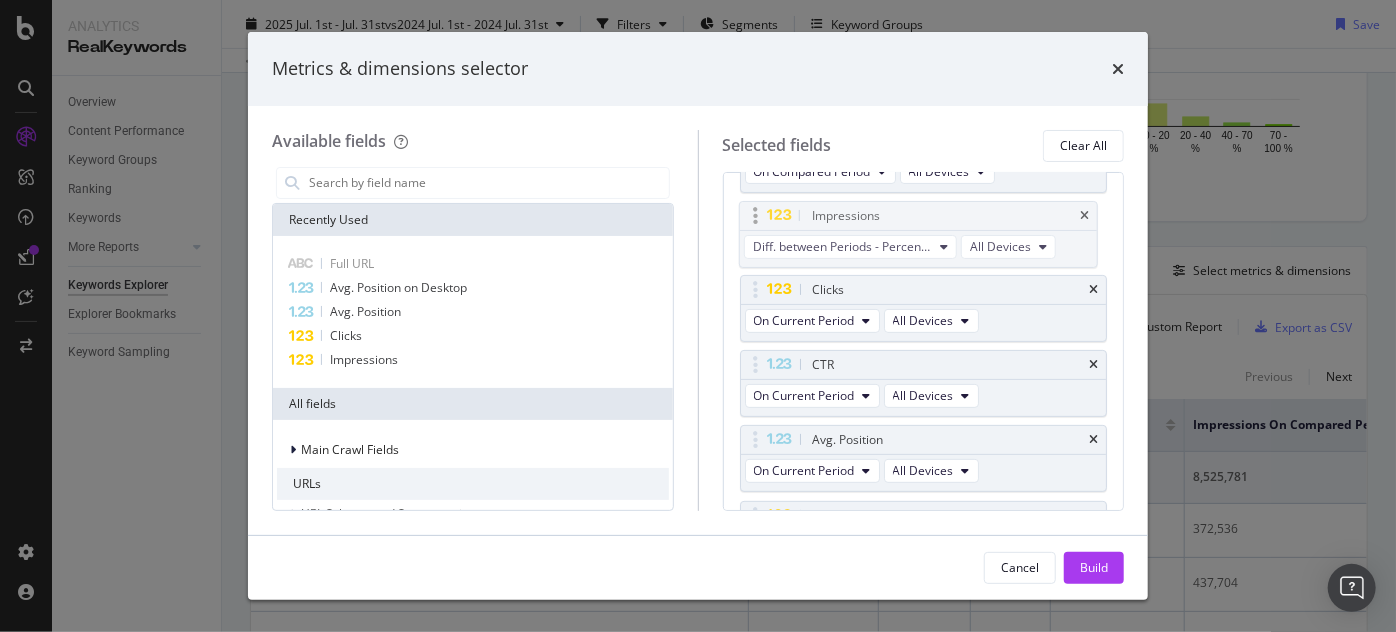 click on "Analytics RealKeywords Overview Content Performance Keyword Groups Ranking Keywords More Reports Countries Devices Content Structure Keywords Explorer Explorer Bookmarks Keyword Sampling Keywords Explorer www.supplyhouse.com 2025 Jul. 1st - Jul. 31st  vs  2024 Jul. 1st - 2024 Jul. 31st Filters Segments Keyword Groups Save Data crossed with the Crawl 2025 Jul. 26th By website & by URL Top Charts Clicks By pagination1 Level 1 By: pagination1 Level 1 Hold CTRL while clicking to filter the report. 100% pagination1 Level 1 Clicks #nomatch 266,204 100% #nomatch Clicks By Average Position Hold CTRL while clicking to filter the report. 1-3 4-6 7-10 11+ 0 100K 200K 300K Avg. Position Clicks 1-3 68,406 4-6 22,264 7-10 12,307 11+ 284,558 300K Clicks By CTR Hold CTRL while clicking to filter the report. 0 - 5 % 5 - 10 % 10 - 20 % 20 - 40 % 40 - 70 % 70 - 100 % 0 100K 200K 300K CTR Clicks 0 - 5 % 298,350 5 - 10 % 17,205 10 - 20 % 43,394 20 - 40 % 17,894 40 - 70 % 6,594 70 - 100 % 4,098 300K Clicks By Content Size 5000 + 0" at bounding box center (698, 316) 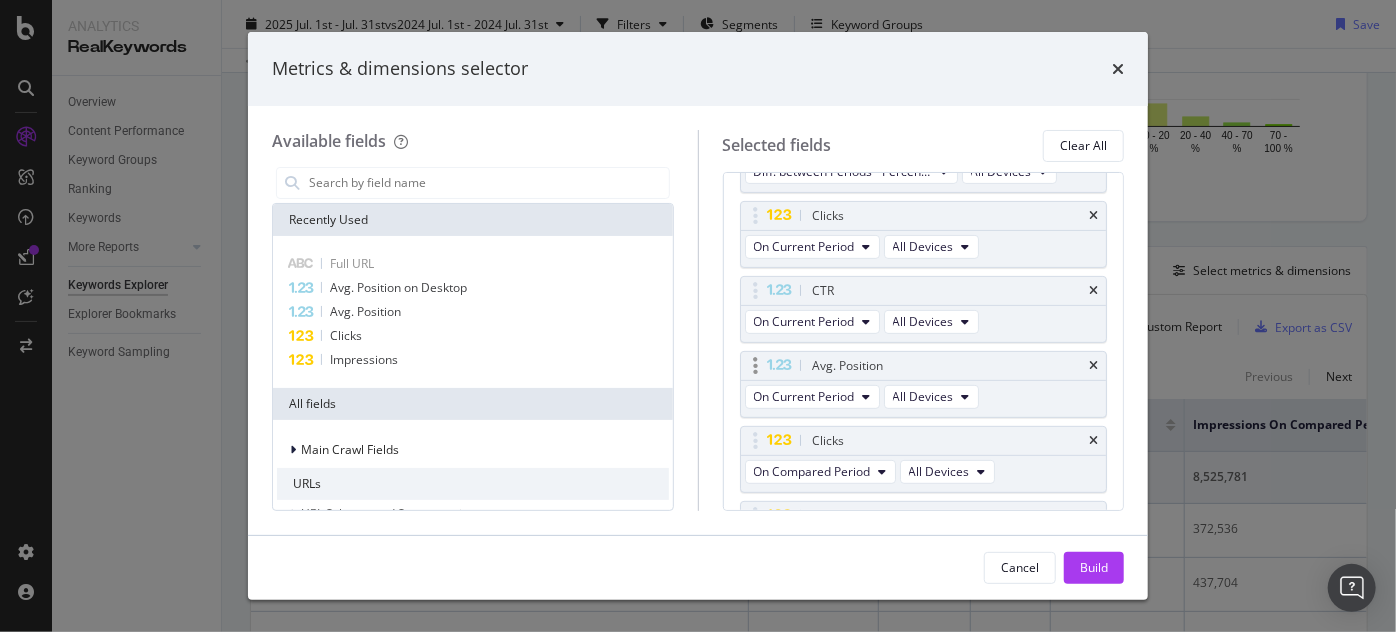 scroll, scrollTop: 351, scrollLeft: 0, axis: vertical 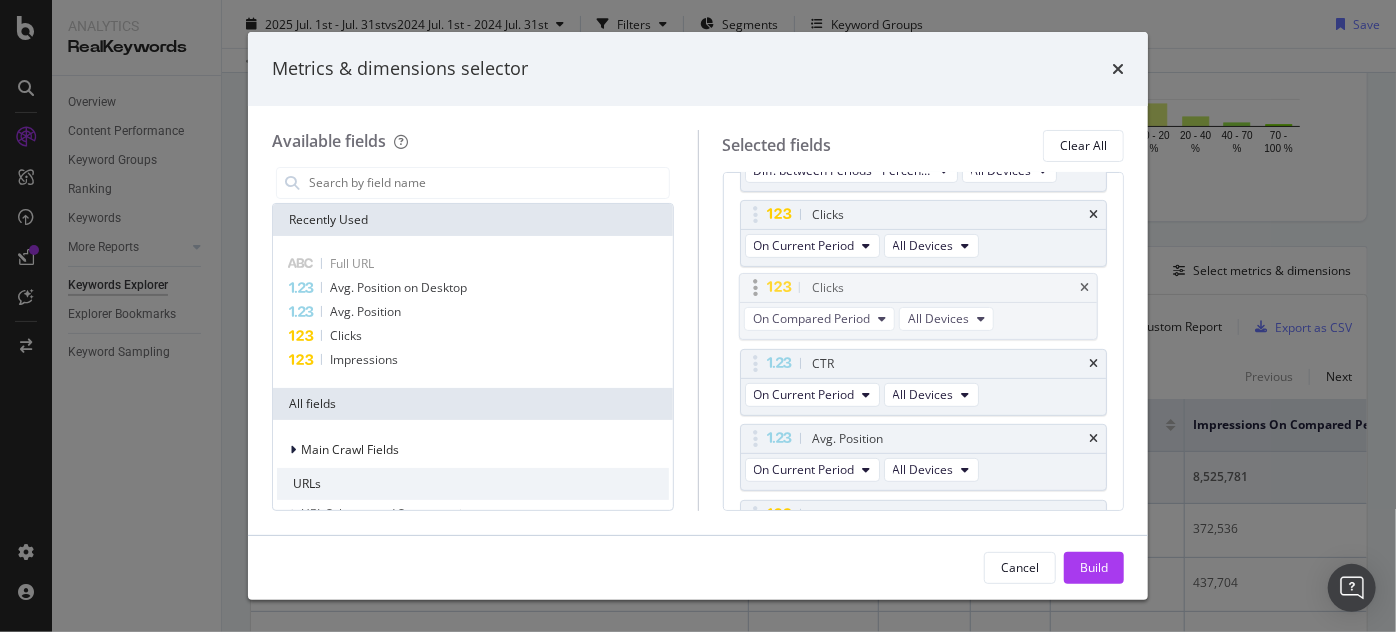 drag, startPoint x: 856, startPoint y: 429, endPoint x: 856, endPoint y: 279, distance: 150 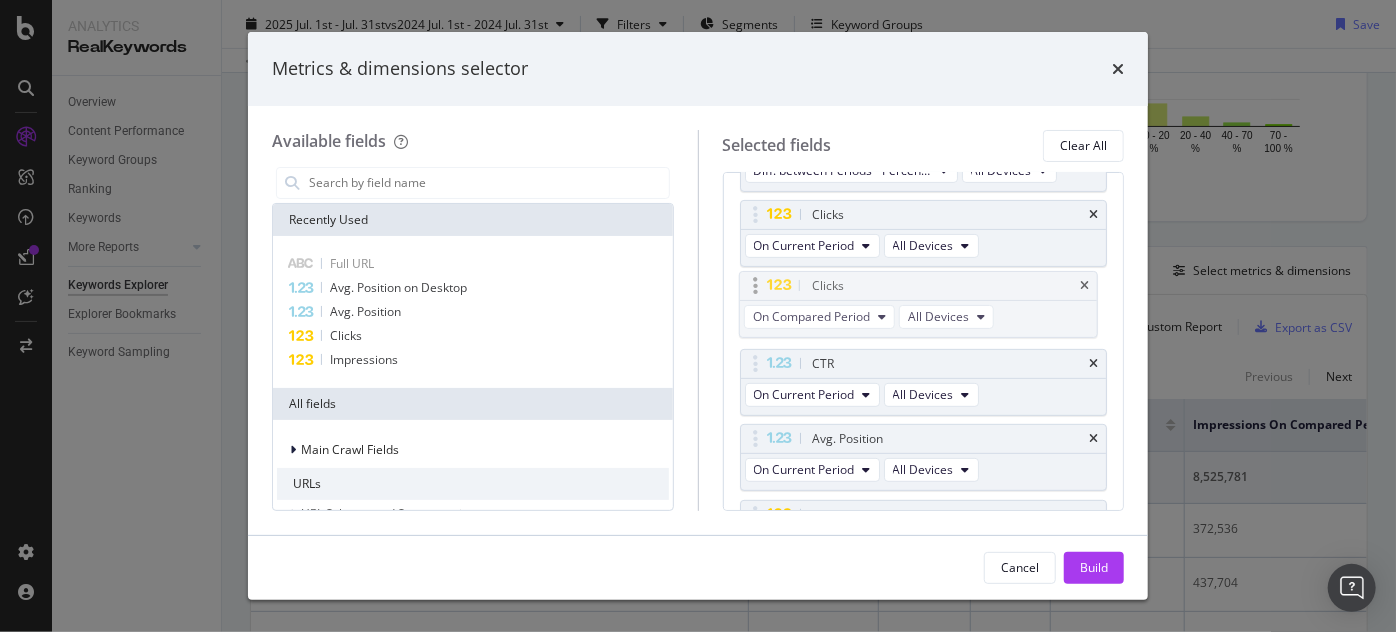 click on "Analytics RealKeywords Overview Content Performance Keyword Groups Ranking Keywords More Reports Countries Devices Content Structure Keywords Explorer Explorer Bookmarks Keyword Sampling Keywords Explorer www.supplyhouse.com 2025 Jul. 1st - Jul. 31st  vs  2024 Jul. 1st - 2024 Jul. 31st Filters Segments Keyword Groups Save Data crossed with the Crawl 2025 Jul. 26th By website & by URL Top Charts Clicks By pagination1 Level 1 By: pagination1 Level 1 Hold CTRL while clicking to filter the report. 100% pagination1 Level 1 Clicks #nomatch 266,204 100% #nomatch Clicks By Average Position Hold CTRL while clicking to filter the report. 1-3 4-6 7-10 11+ 0 100K 200K 300K Avg. Position Clicks 1-3 68,406 4-6 22,264 7-10 12,307 11+ 284,558 300K Clicks By CTR Hold CTRL while clicking to filter the report. 0 - 5 % 5 - 10 % 10 - 20 % 20 - 40 % 40 - 70 % 70 - 100 % 0 100K 200K 300K CTR Clicks 0 - 5 % 298,350 5 - 10 % 17,205 10 - 20 % 43,394 20 - 40 % 17,894 40 - 70 % 6,594 70 - 100 % 4,098 300K Clicks By Content Size 5000 + 0" at bounding box center (698, 316) 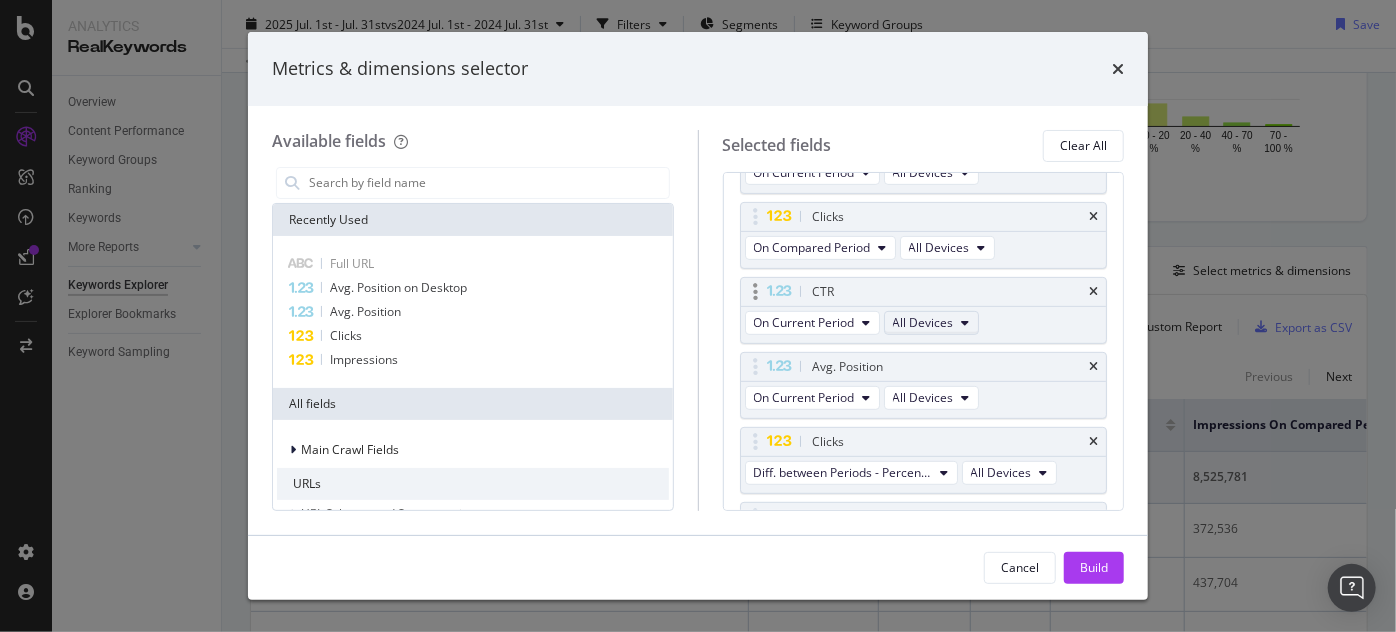 scroll, scrollTop: 425, scrollLeft: 0, axis: vertical 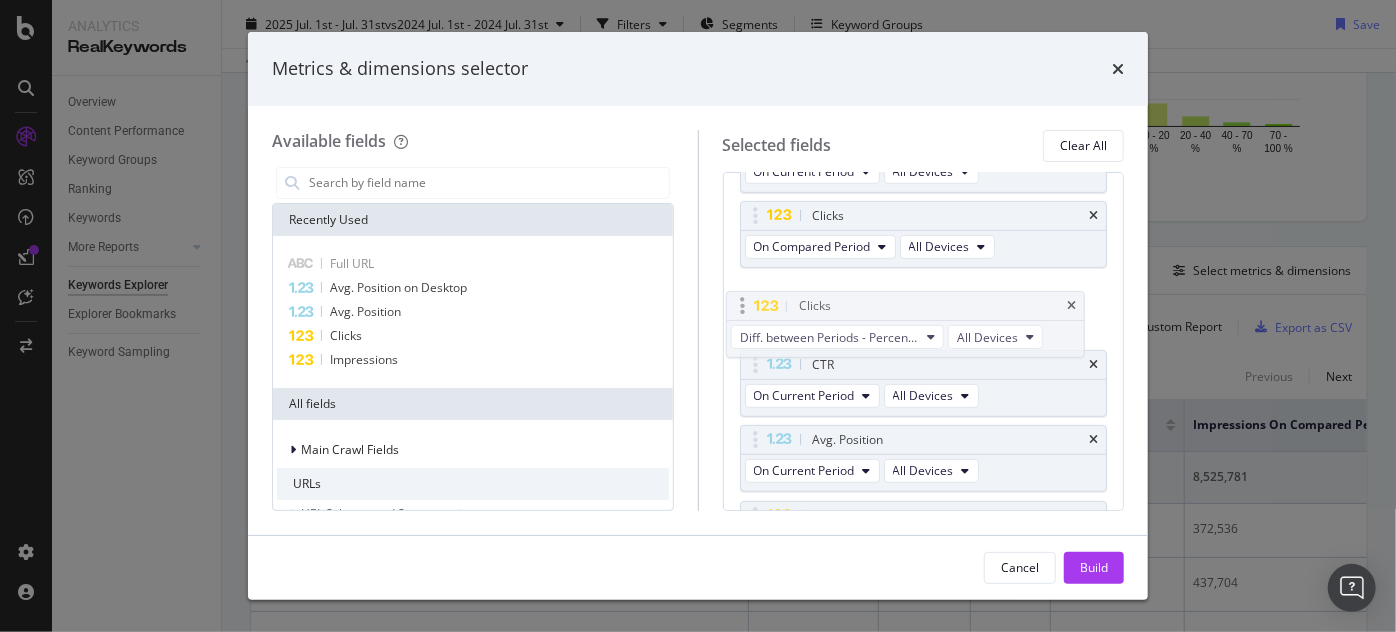 drag, startPoint x: 880, startPoint y: 424, endPoint x: 867, endPoint y: 295, distance: 129.65338 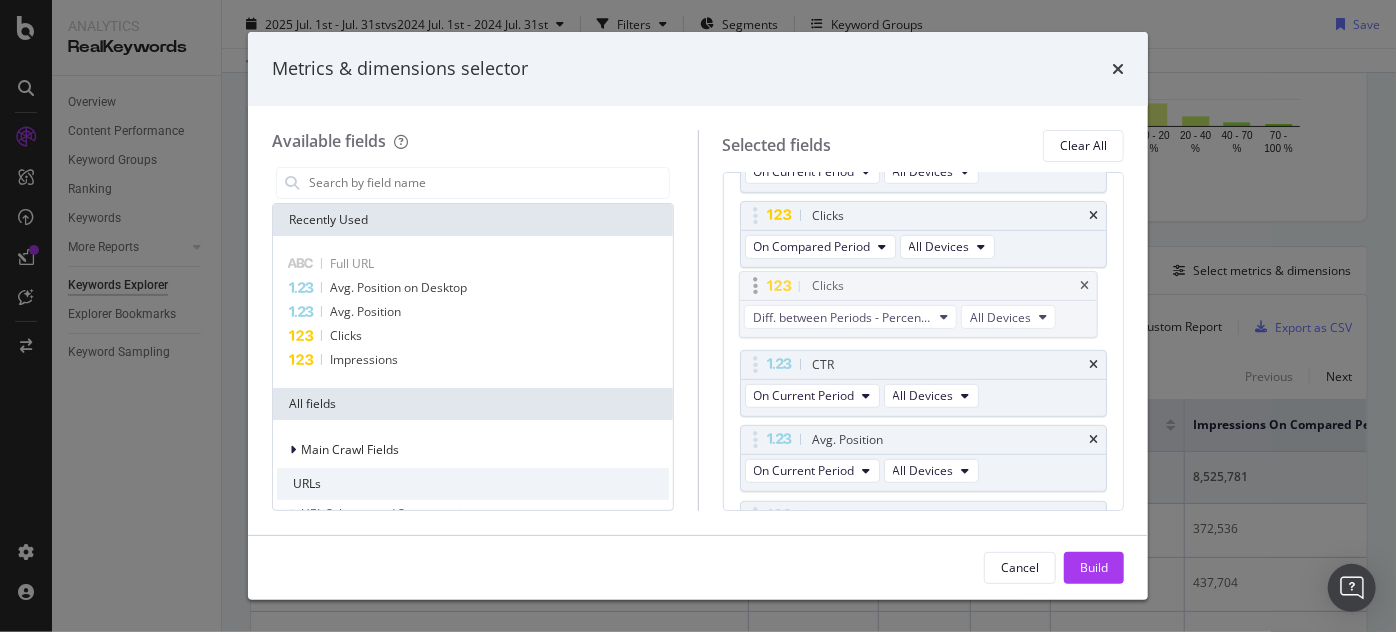 click on "Analytics RealKeywords Overview Content Performance Keyword Groups Ranking Keywords More Reports Countries Devices Content Structure Keywords Explorer Explorer Bookmarks Keyword Sampling Keywords Explorer www.supplyhouse.com 2025 Jul. 1st - Jul. 31st  vs  2024 Jul. 1st - 2024 Jul. 31st Filters Segments Keyword Groups Save Data crossed with the Crawl 2025 Jul. 26th By website & by URL Top Charts Clicks By pagination1 Level 1 By: pagination1 Level 1 Hold CTRL while clicking to filter the report. 100% pagination1 Level 1 Clicks #nomatch 266,204 100% #nomatch Clicks By Average Position Hold CTRL while clicking to filter the report. 1-3 4-6 7-10 11+ 0 100K 200K 300K Avg. Position Clicks 1-3 68,406 4-6 22,264 7-10 12,307 11+ 284,558 300K Clicks By CTR Hold CTRL while clicking to filter the report. 0 - 5 % 5 - 10 % 10 - 20 % 20 - 40 % 40 - 70 % 70 - 100 % 0 100K 200K 300K CTR Clicks 0 - 5 % 298,350 5 - 10 % 17,205 10 - 20 % 43,394 20 - 40 % 17,894 40 - 70 % 6,594 70 - 100 % 4,098 300K Clicks By Content Size 5000 + 0" at bounding box center (698, 316) 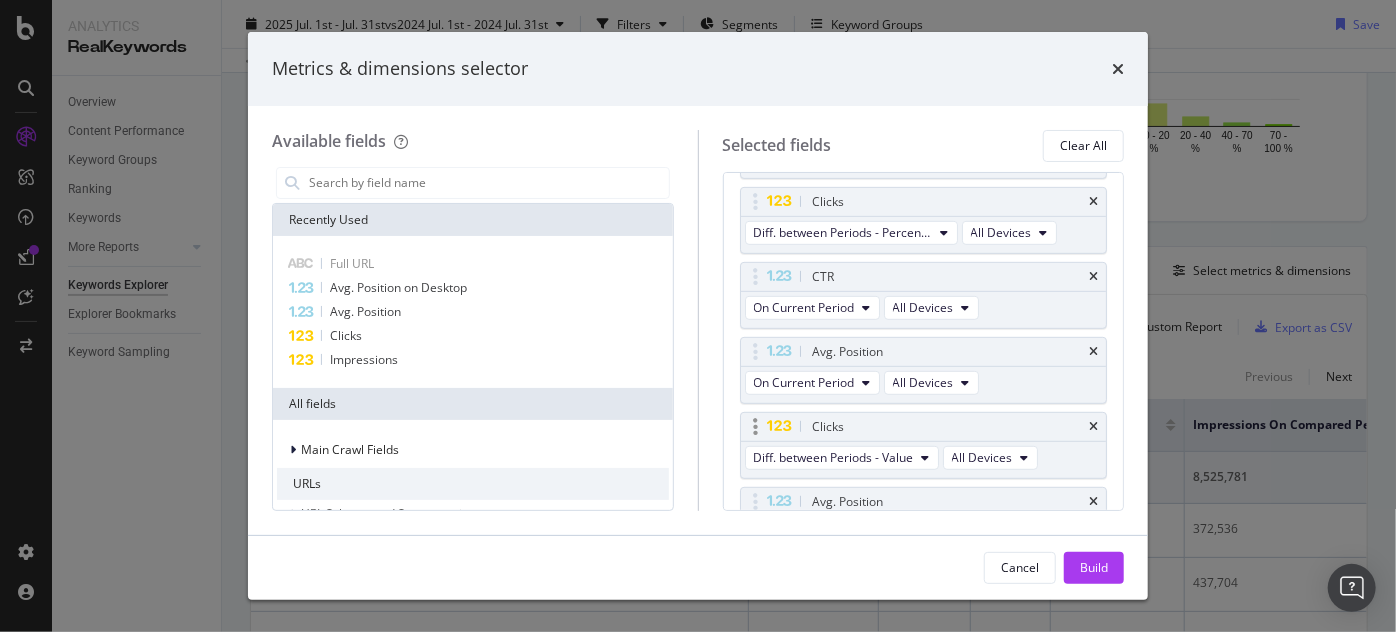 scroll, scrollTop: 514, scrollLeft: 0, axis: vertical 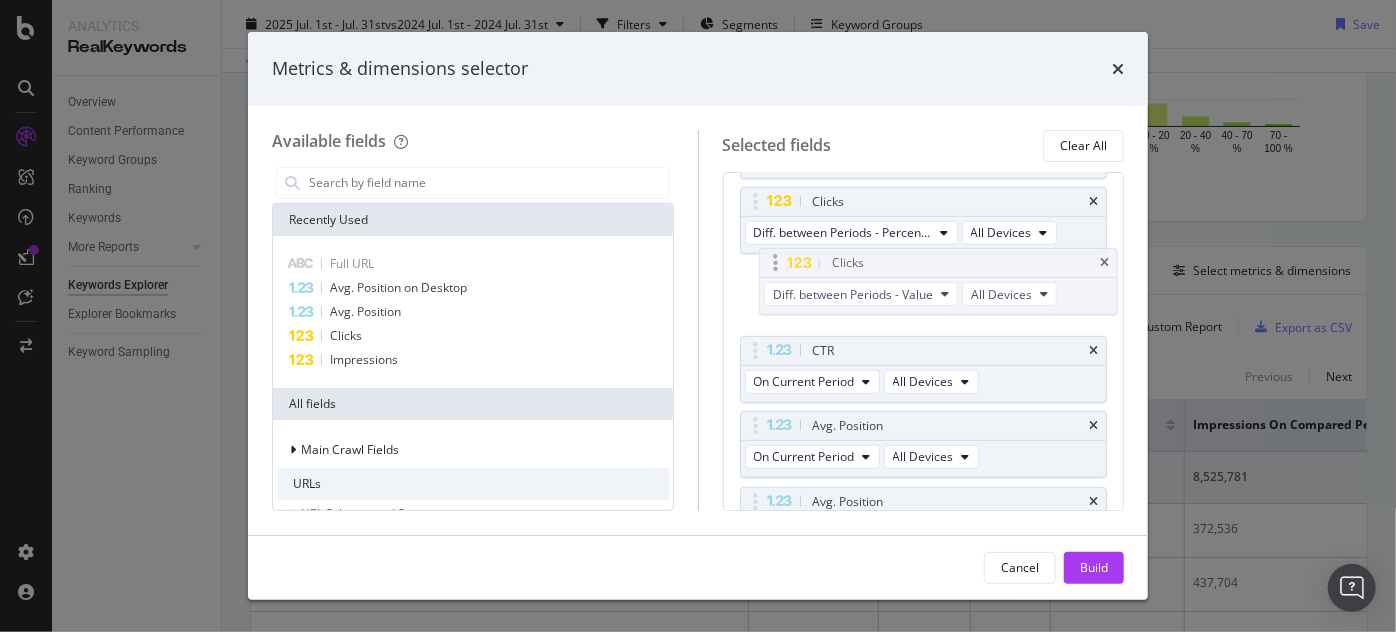drag, startPoint x: 770, startPoint y: 412, endPoint x: 789, endPoint y: 255, distance: 158.14551 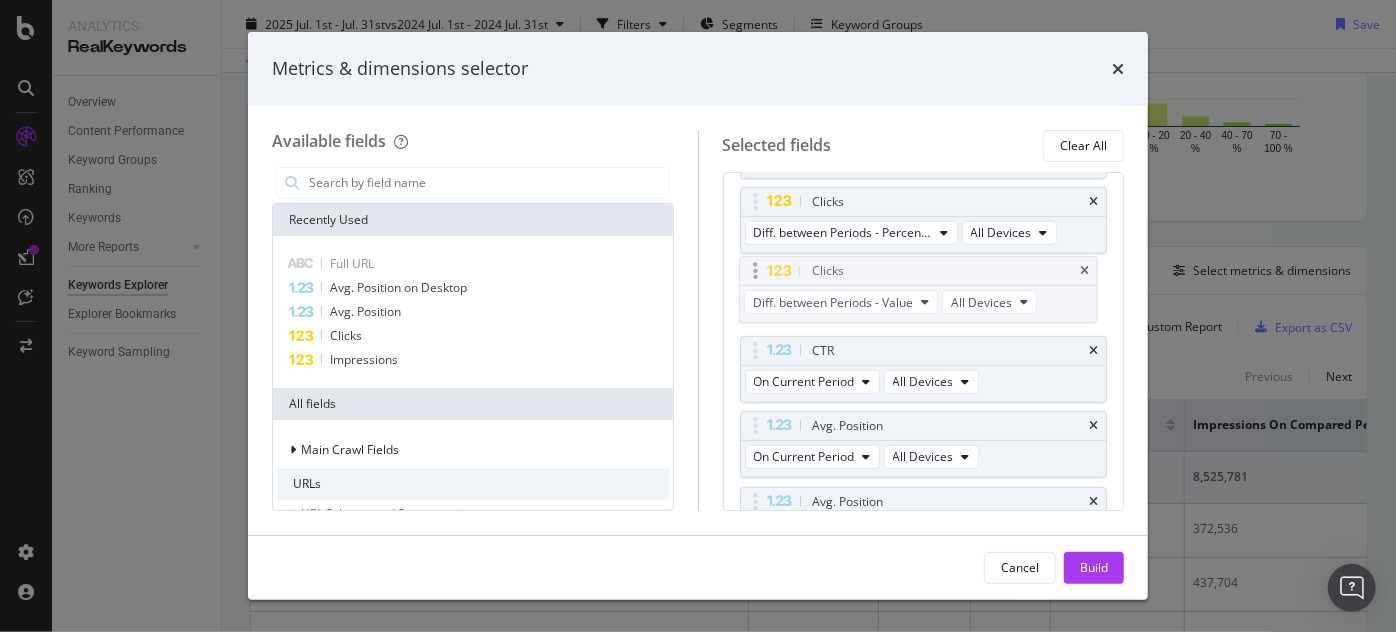 click on "Analytics RealKeywords Overview Content Performance Keyword Groups Ranking Keywords More Reports Countries Devices Content Structure Keywords Explorer Explorer Bookmarks Keyword Sampling Keywords Explorer www.supplyhouse.com 2025 Jul. 1st - Jul. 31st  vs  2024 Jul. 1st - 2024 Jul. 31st Filters Segments Keyword Groups Save Data crossed with the Crawl 2025 Jul. 26th By website & by URL Top Charts Clicks By pagination1 Level 1 By: pagination1 Level 1 Hold CTRL while clicking to filter the report. 100% pagination1 Level 1 Clicks #nomatch 266,204 100% #nomatch Clicks By Average Position Hold CTRL while clicking to filter the report. 1-3 4-6 7-10 11+ 0 100K 200K 300K Avg. Position Clicks 1-3 68,406 4-6 22,264 7-10 12,307 11+ 284,558 300K Clicks By CTR Hold CTRL while clicking to filter the report. 0 - 5 % 5 - 10 % 10 - 20 % 20 - 40 % 40 - 70 % 70 - 100 % 0 100K 200K 300K CTR Clicks 0 - 5 % 298,350 5 - 10 % 17,205 10 - 20 % 43,394 20 - 40 % 17,894 40 - 70 % 6,594 70 - 100 % 4,098 300K Clicks By Content Size 5000 + 0" at bounding box center [698, 316] 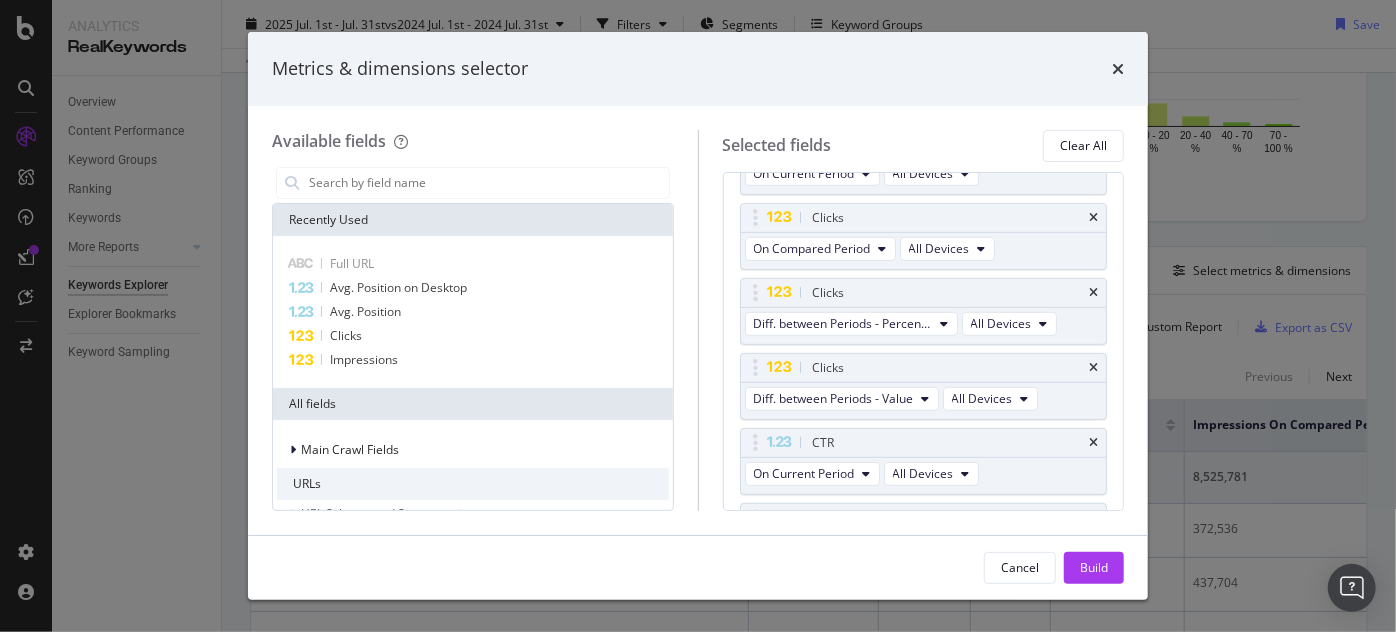 scroll, scrollTop: 429, scrollLeft: 0, axis: vertical 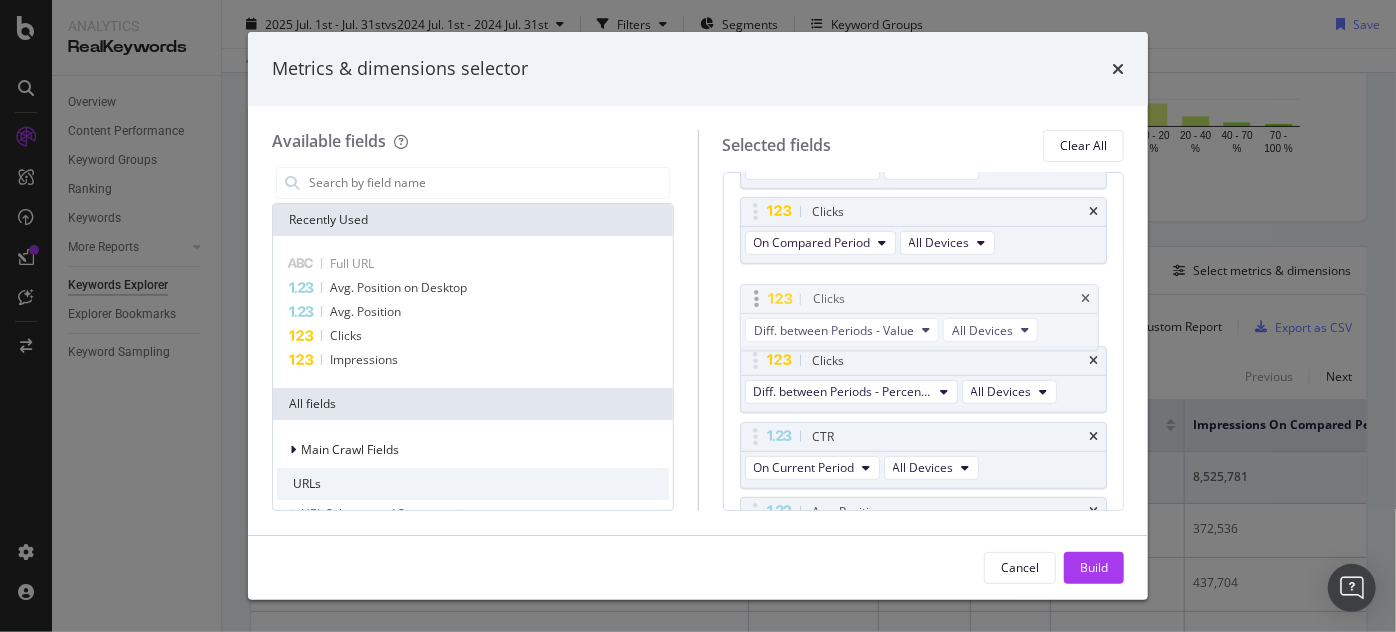 drag, startPoint x: 769, startPoint y: 350, endPoint x: 769, endPoint y: 289, distance: 61 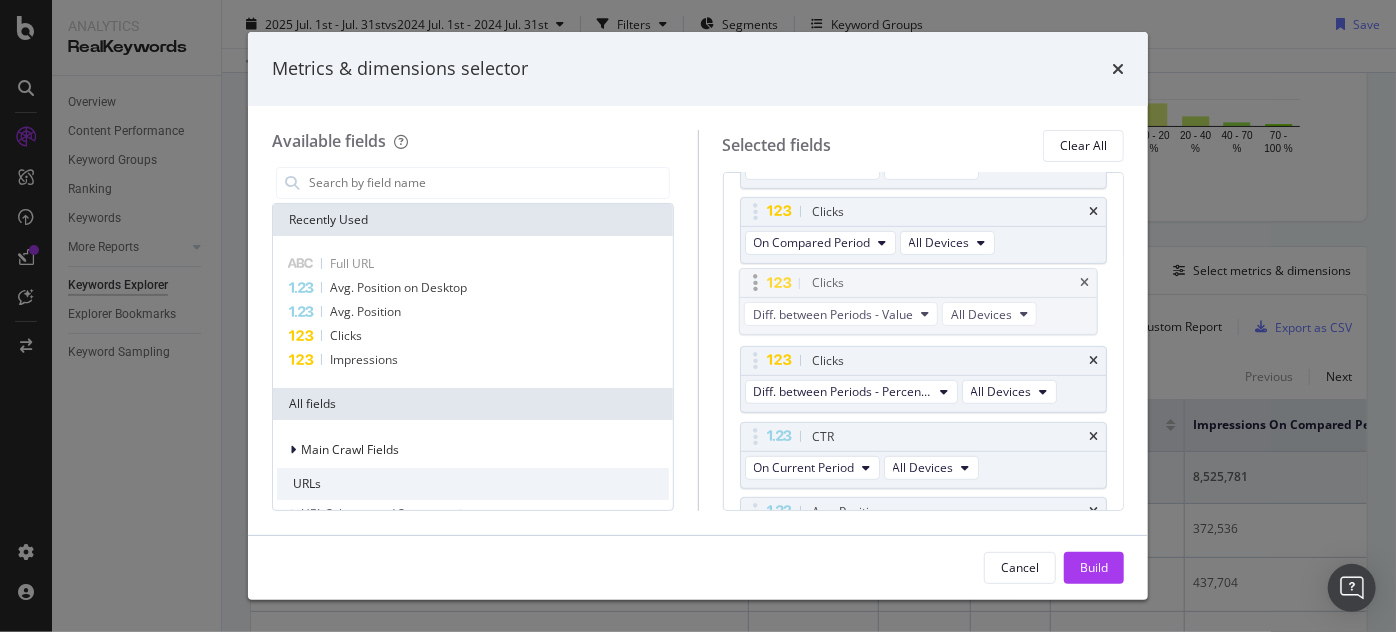click on "Analytics RealKeywords Overview Content Performance Keyword Groups Ranking Keywords More Reports Countries Devices Content Structure Keywords Explorer Explorer Bookmarks Keyword Sampling Keywords Explorer www.supplyhouse.com 2025 Jul. 1st - Jul. 31st  vs  2024 Jul. 1st - 2024 Jul. 31st Filters Segments Keyword Groups Save Data crossed with the Crawl 2025 Jul. 26th By website & by URL Top Charts Clicks By pagination1 Level 1 By: pagination1 Level 1 Hold CTRL while clicking to filter the report. 100% pagination1 Level 1 Clicks #nomatch 266,204 100% #nomatch Clicks By Average Position Hold CTRL while clicking to filter the report. 1-3 4-6 7-10 11+ 0 100K 200K 300K Avg. Position Clicks 1-3 68,406 4-6 22,264 7-10 12,307 11+ 284,558 300K Clicks By CTR Hold CTRL while clicking to filter the report. 0 - 5 % 5 - 10 % 10 - 20 % 20 - 40 % 40 - 70 % 70 - 100 % 0 100K 200K 300K CTR Clicks 0 - 5 % 298,350 5 - 10 % 17,205 10 - 20 % 43,394 20 - 40 % 17,894 40 - 70 % 6,594 70 - 100 % 4,098 300K Clicks By Content Size 5000 + 0" at bounding box center (698, 316) 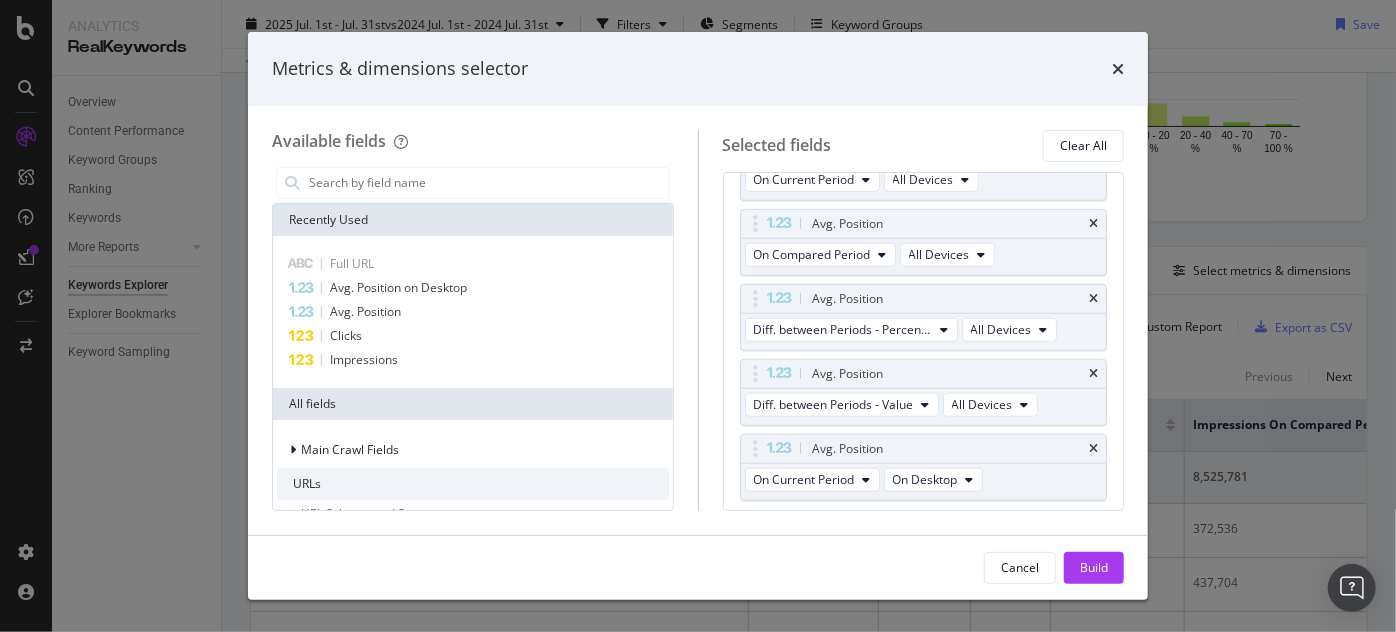 scroll, scrollTop: 790, scrollLeft: 0, axis: vertical 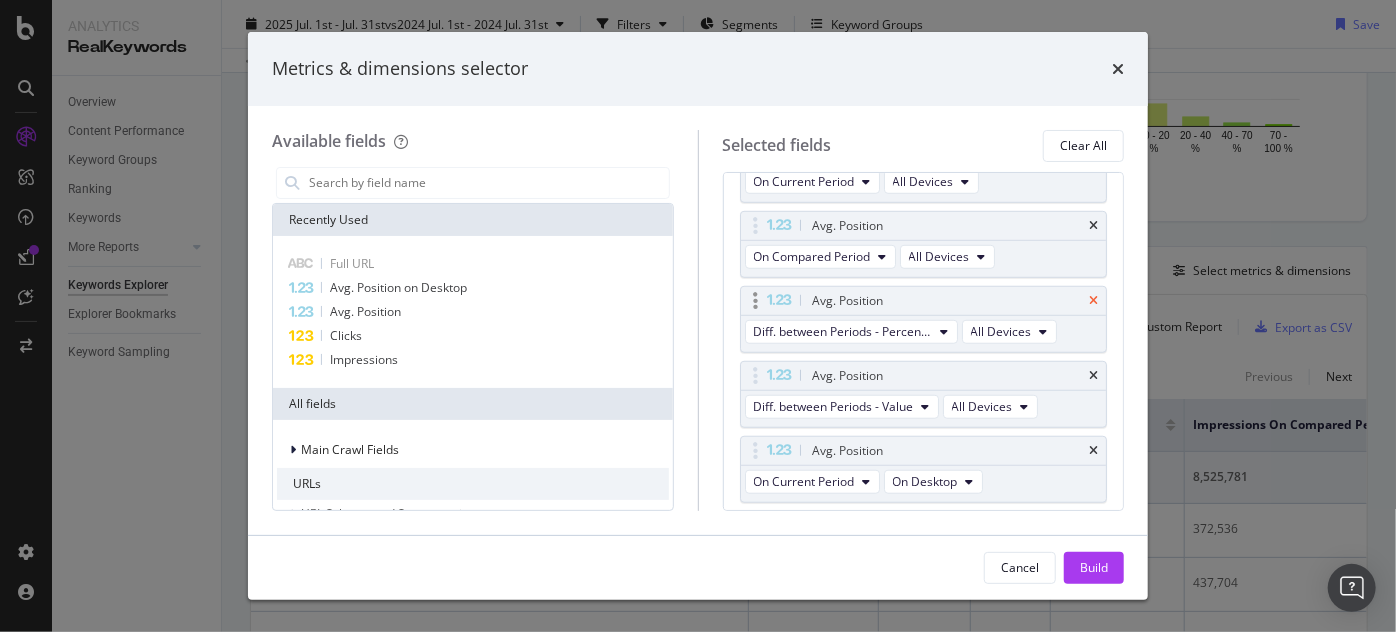 click at bounding box center [1093, 301] 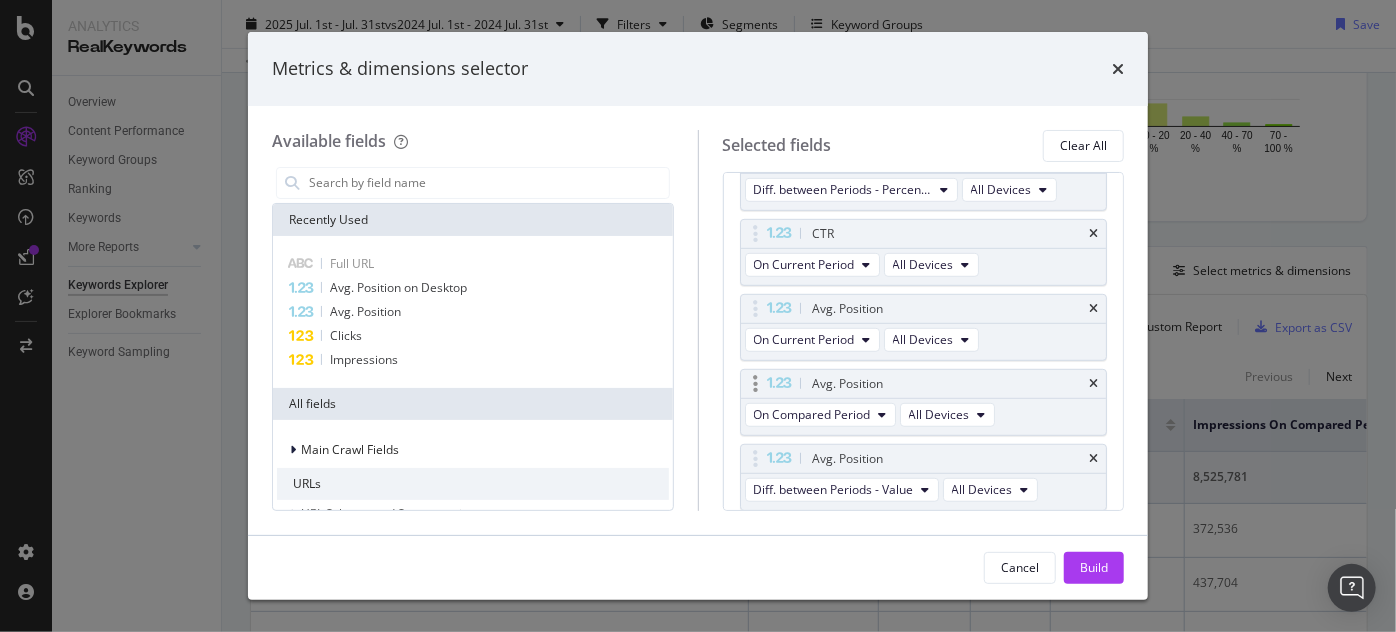 scroll, scrollTop: 631, scrollLeft: 0, axis: vertical 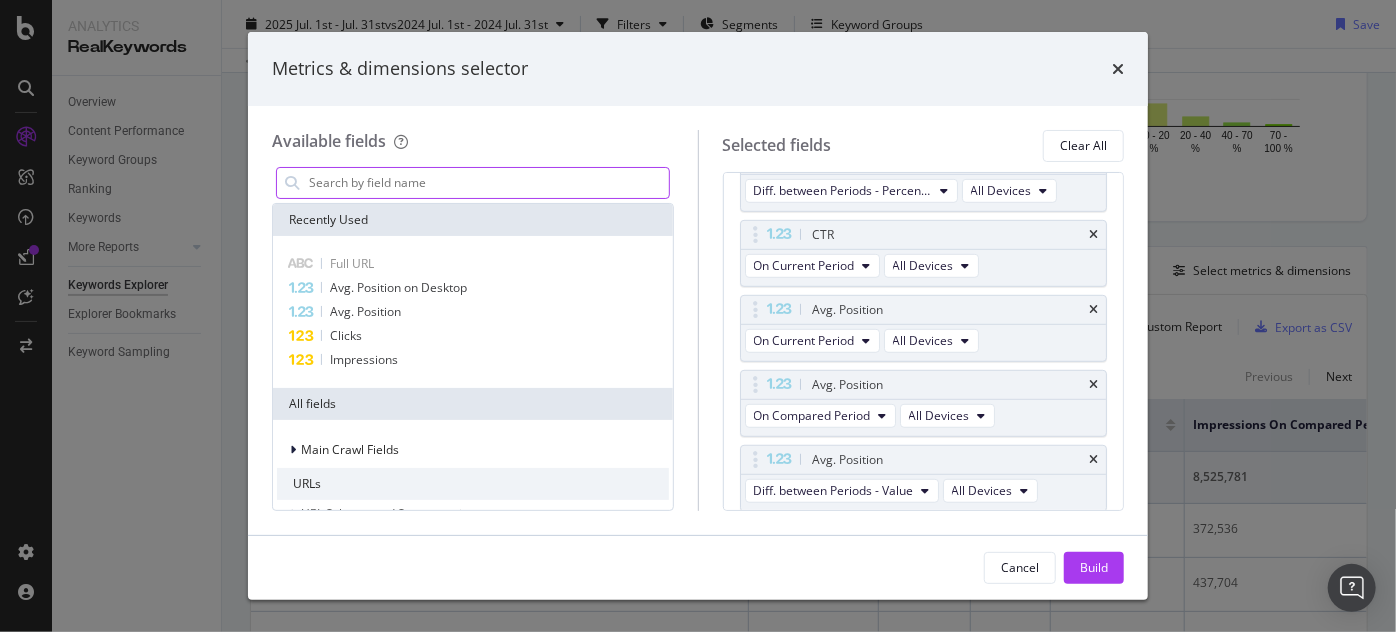 click at bounding box center (488, 183) 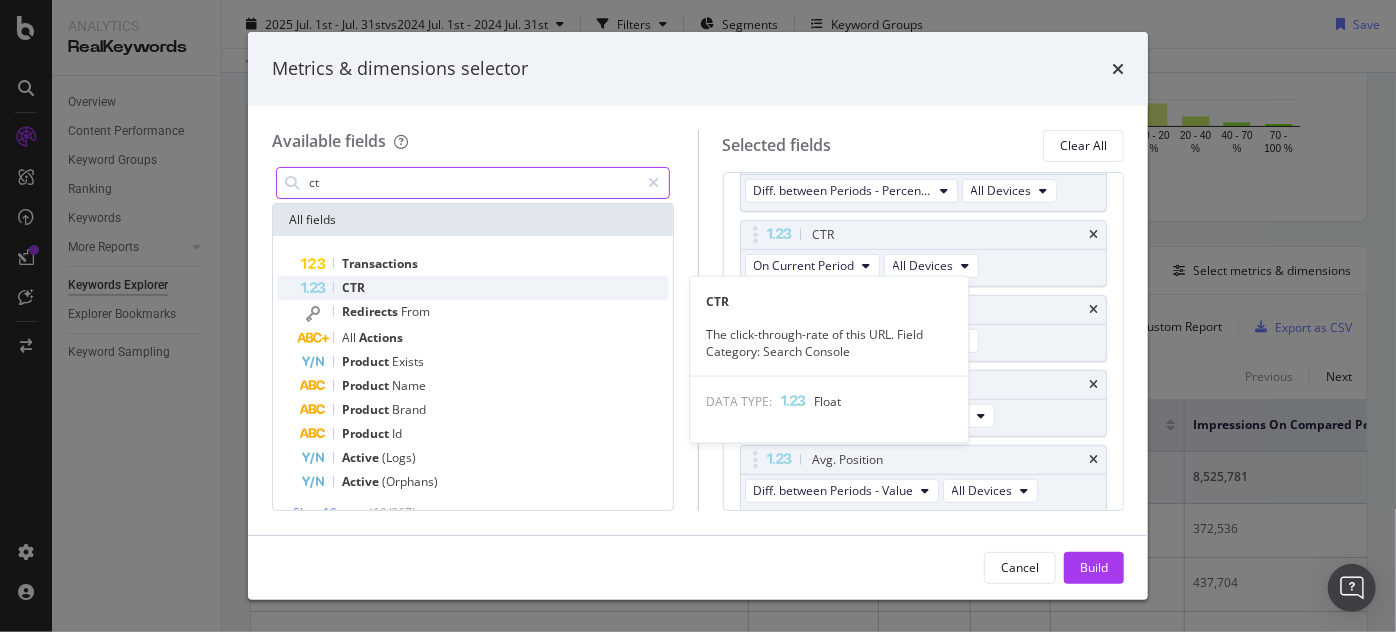 type on "ct" 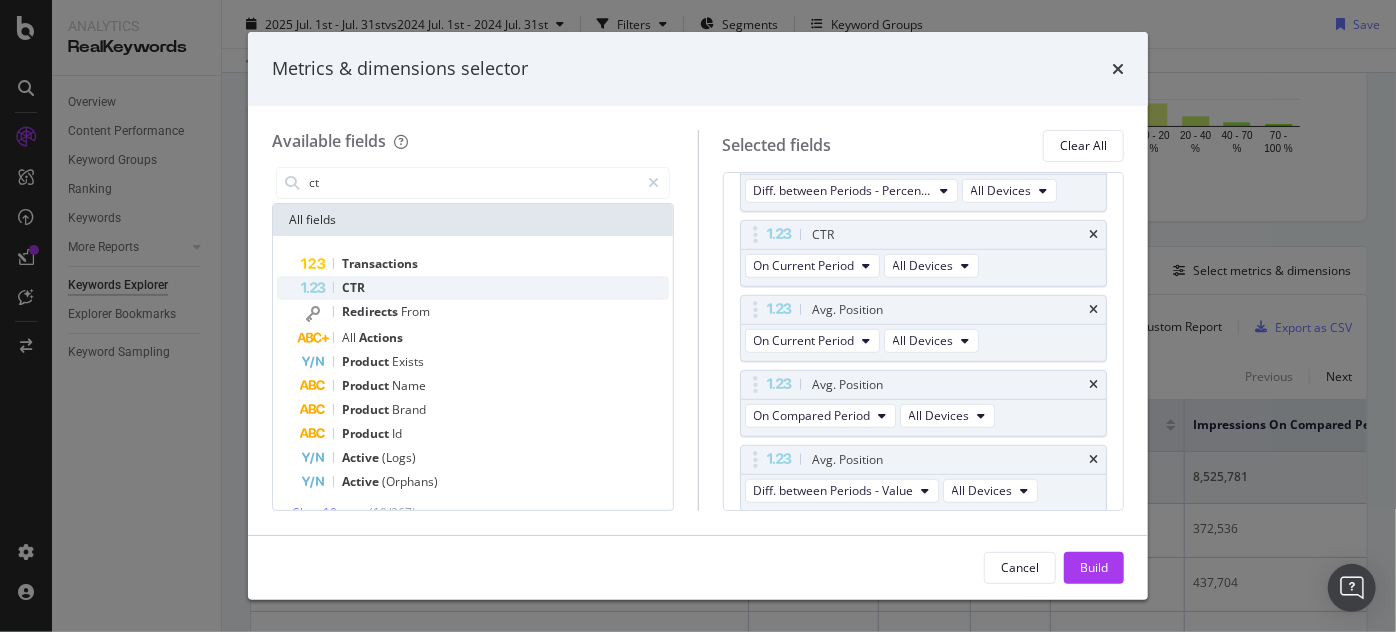 click on "CTR" at bounding box center [485, 288] 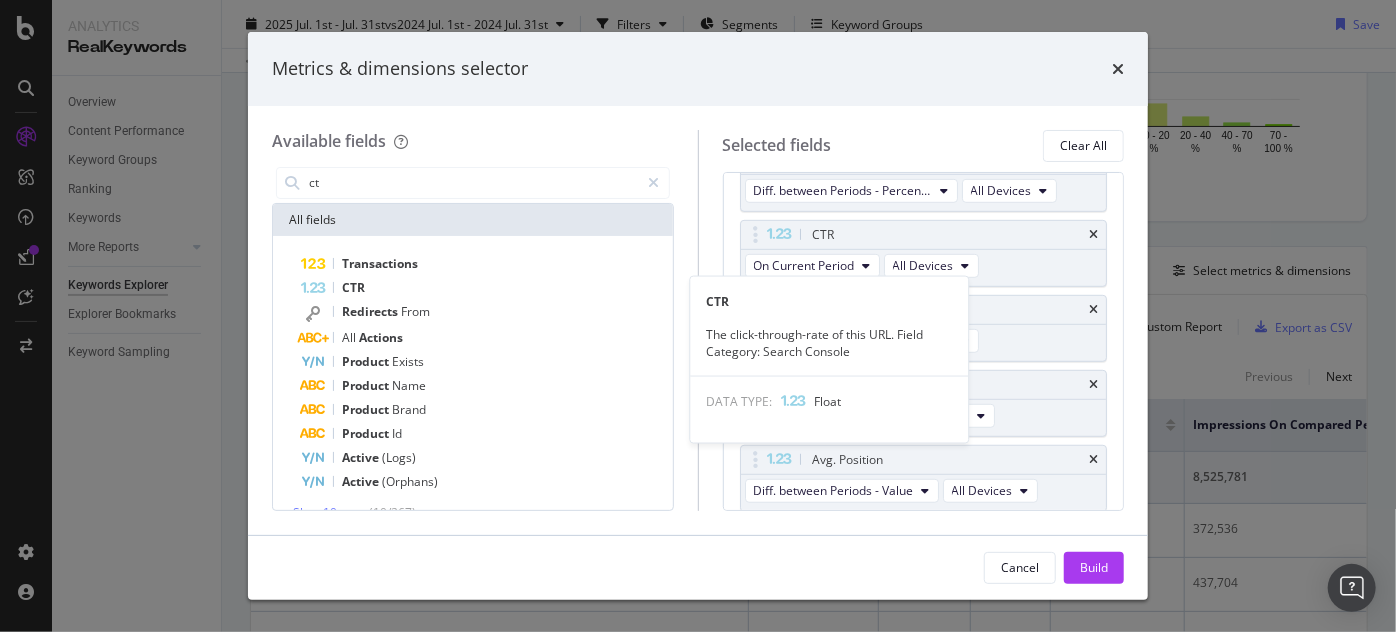 scroll, scrollTop: 773, scrollLeft: 0, axis: vertical 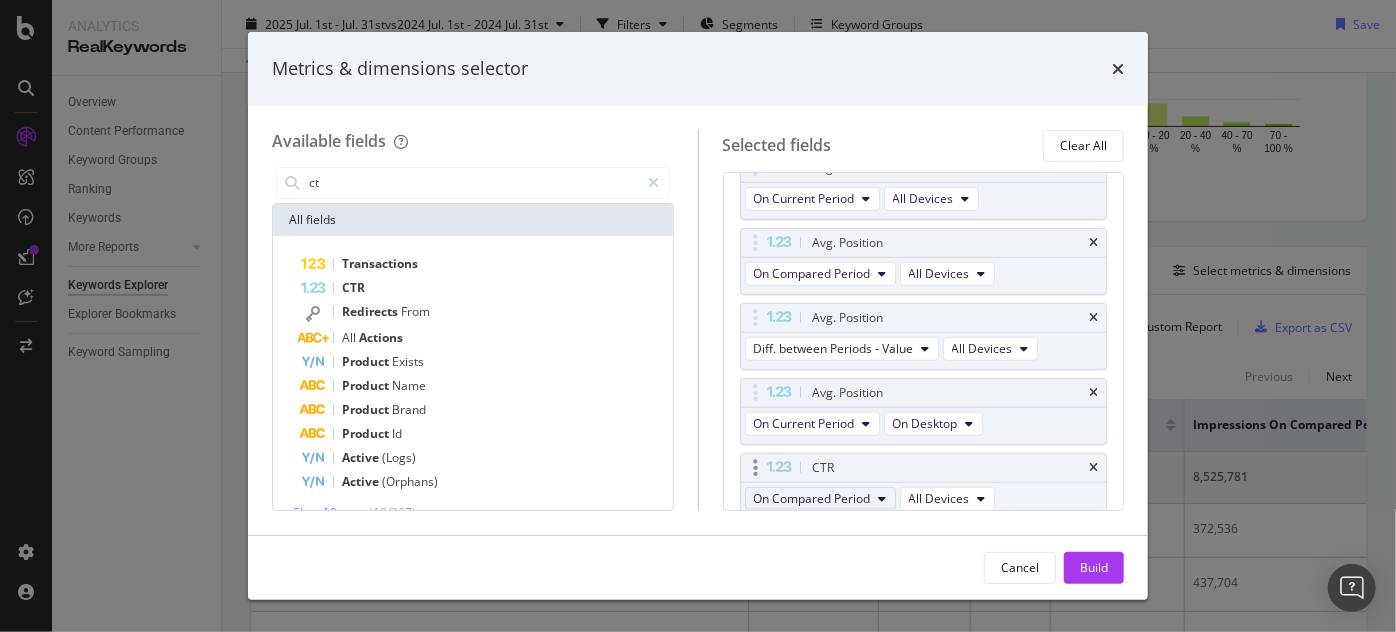 click at bounding box center (883, 499) 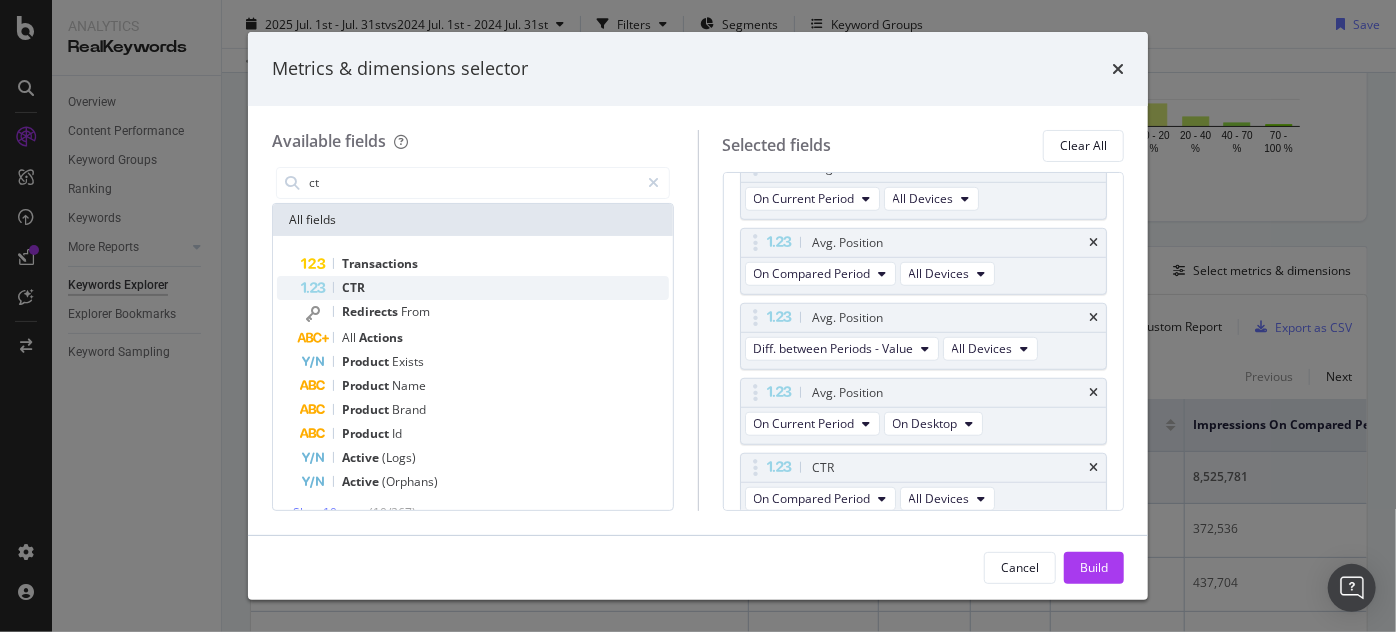 click on "CTR" at bounding box center (485, 288) 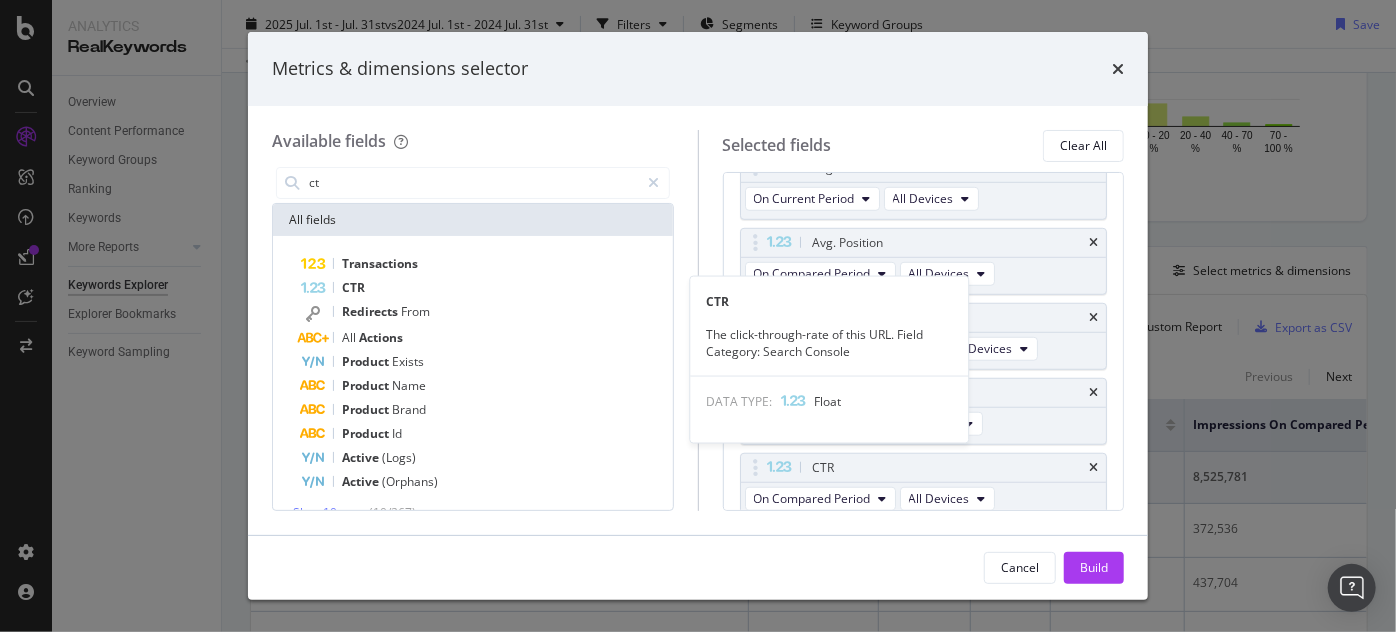 scroll, scrollTop: 848, scrollLeft: 0, axis: vertical 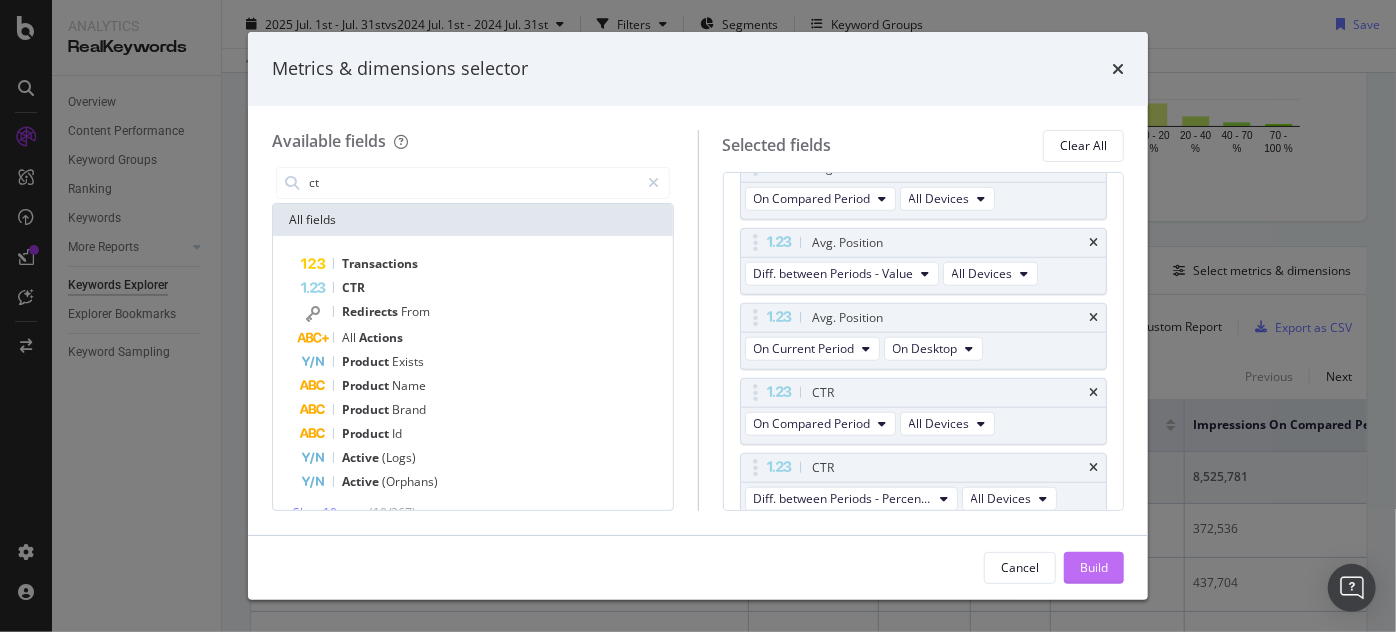 click on "Build" at bounding box center (1094, 567) 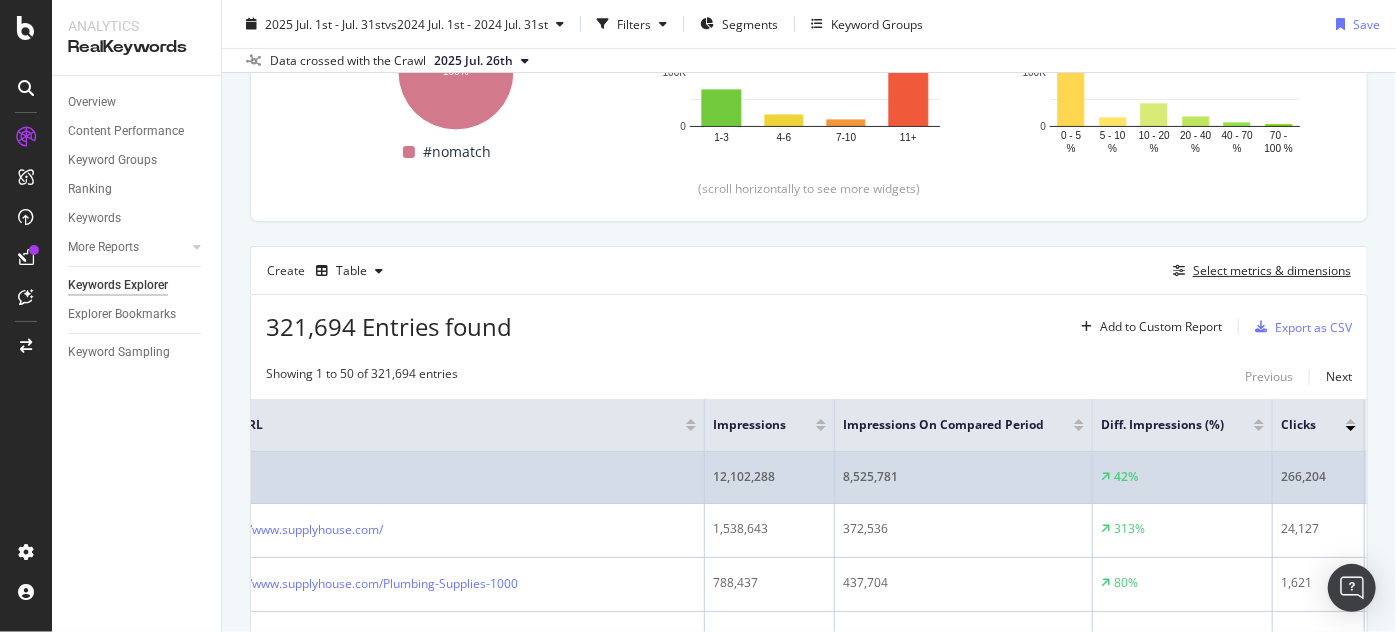 scroll, scrollTop: 0, scrollLeft: 45, axis: horizontal 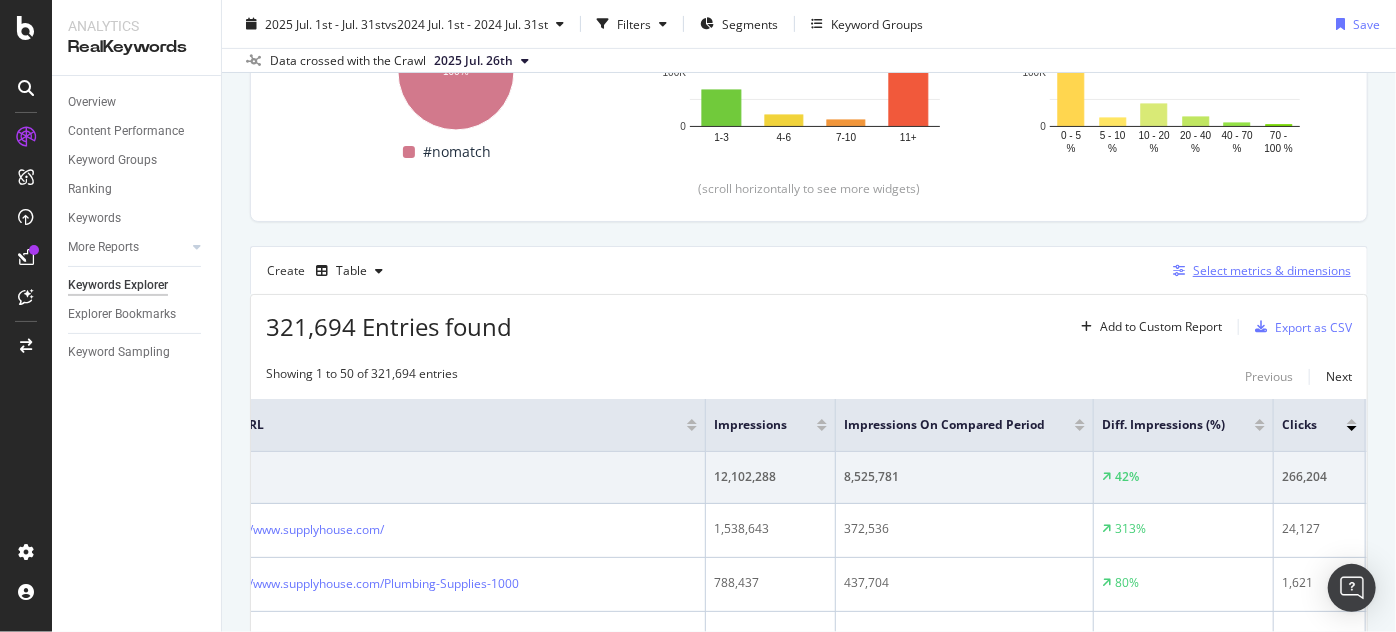 click at bounding box center (1179, 271) 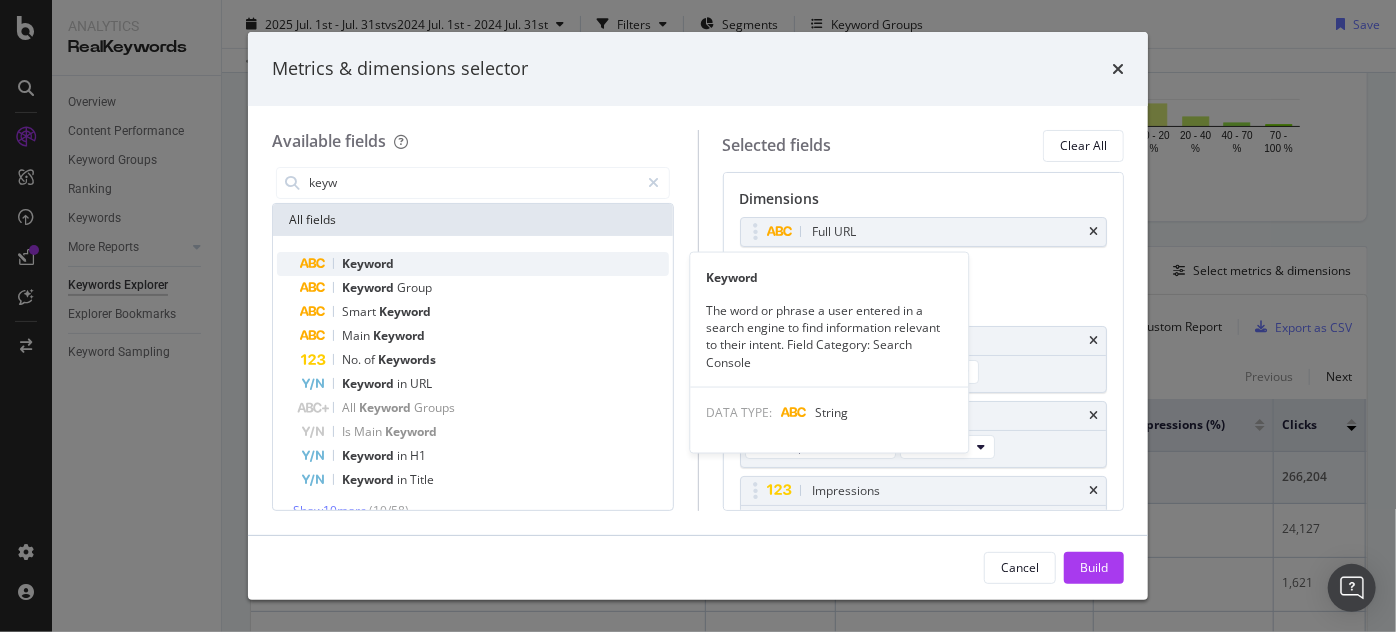 type on "keyw" 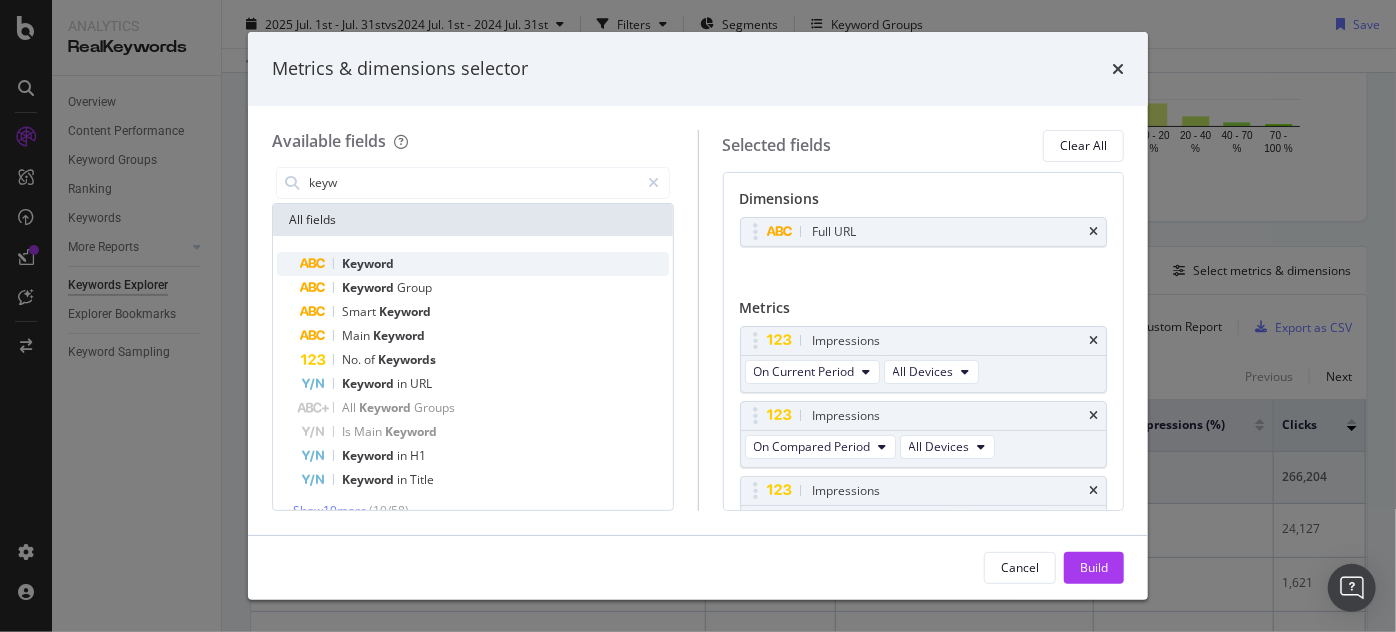 click on "Keyword" at bounding box center [485, 264] 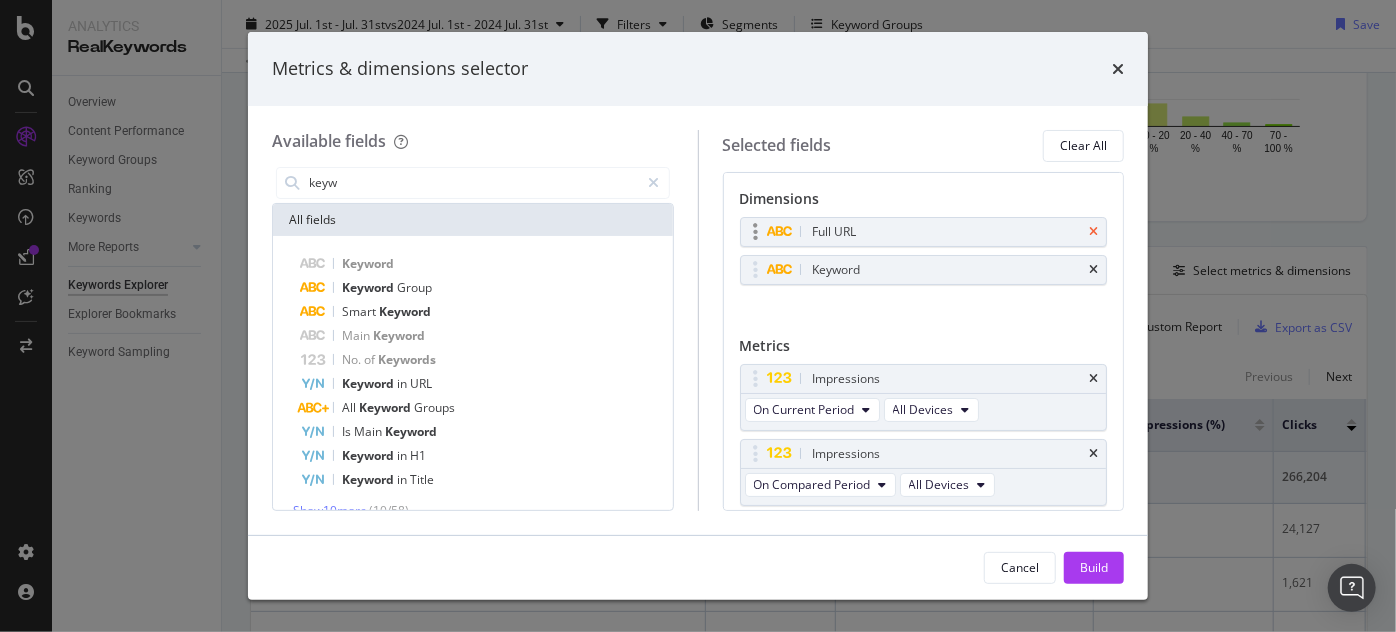 click at bounding box center [1093, 232] 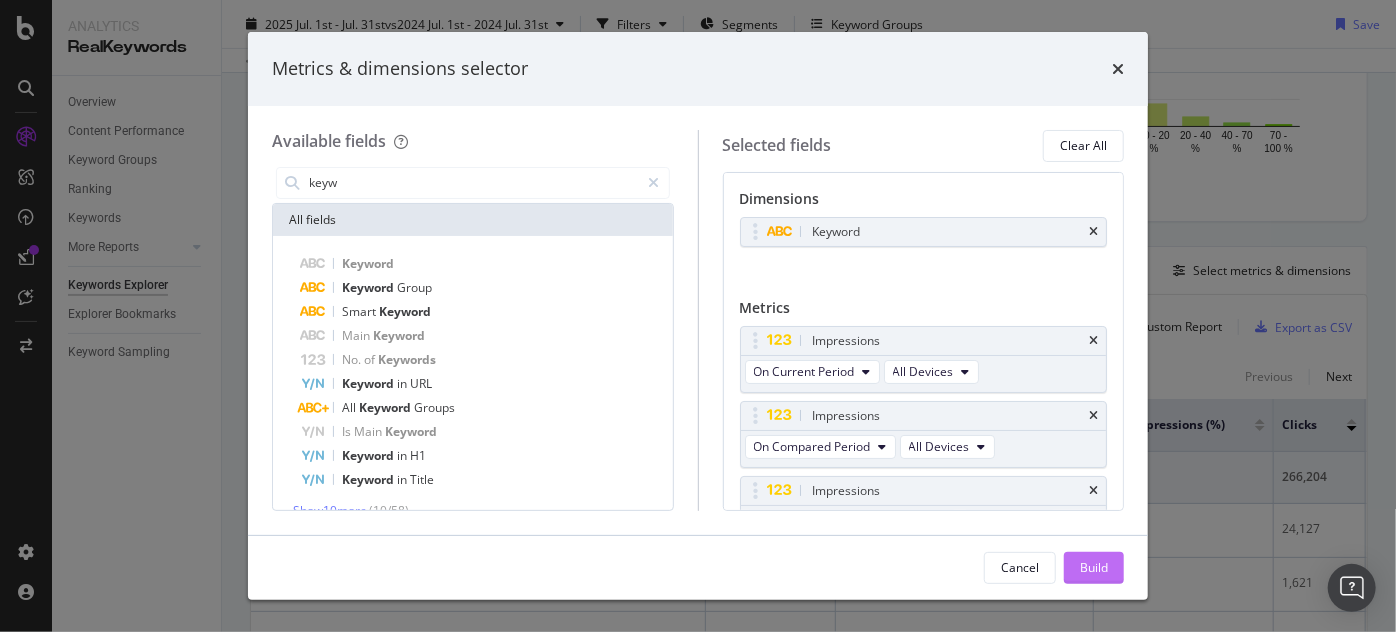 click on "Build" at bounding box center [1094, 568] 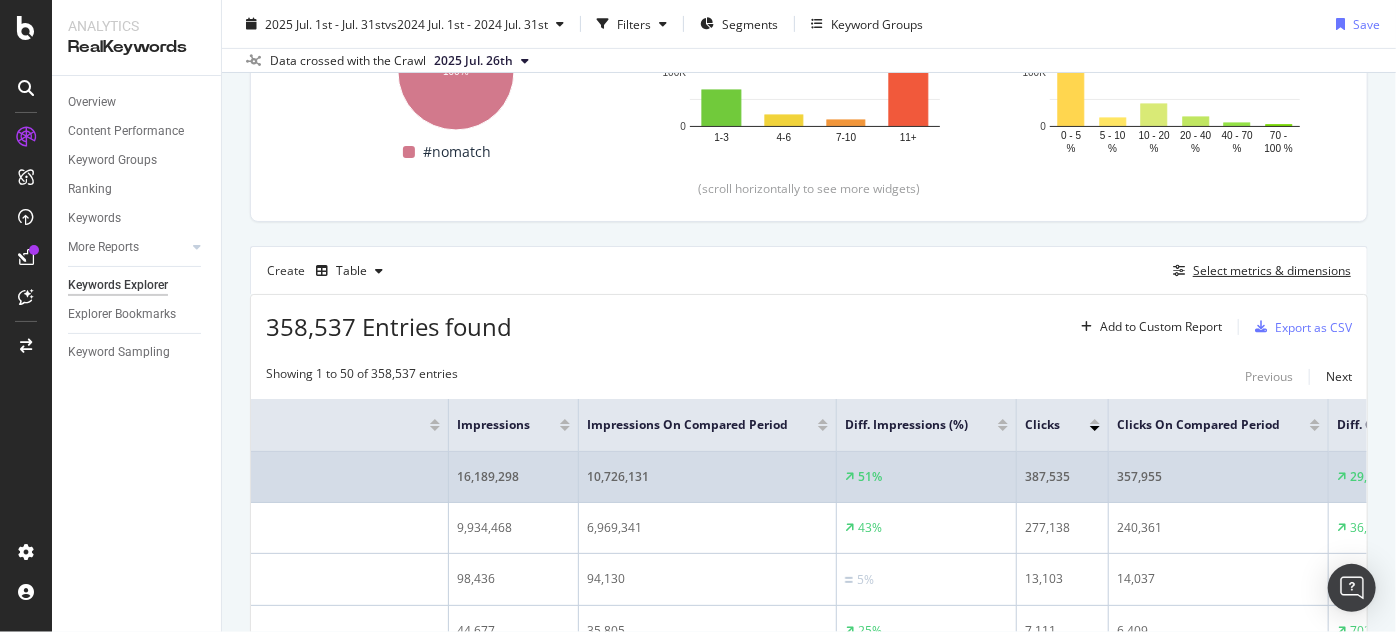 scroll, scrollTop: 0, scrollLeft: 0, axis: both 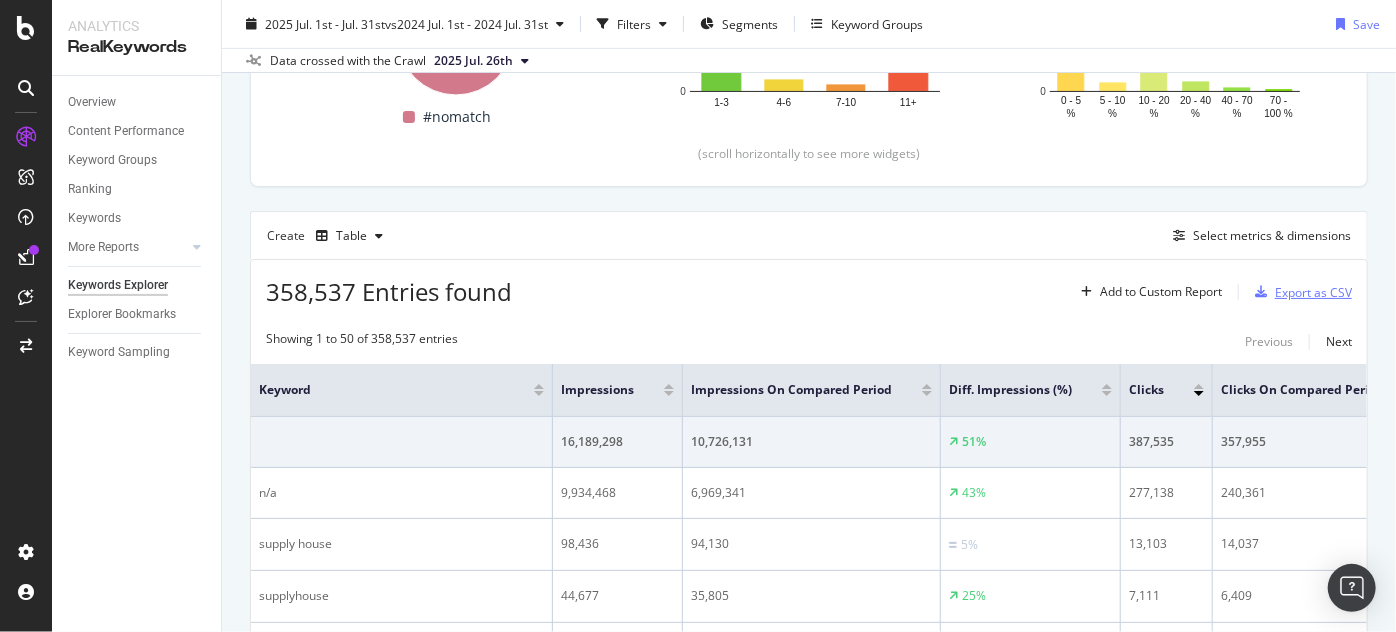 click at bounding box center [1261, 292] 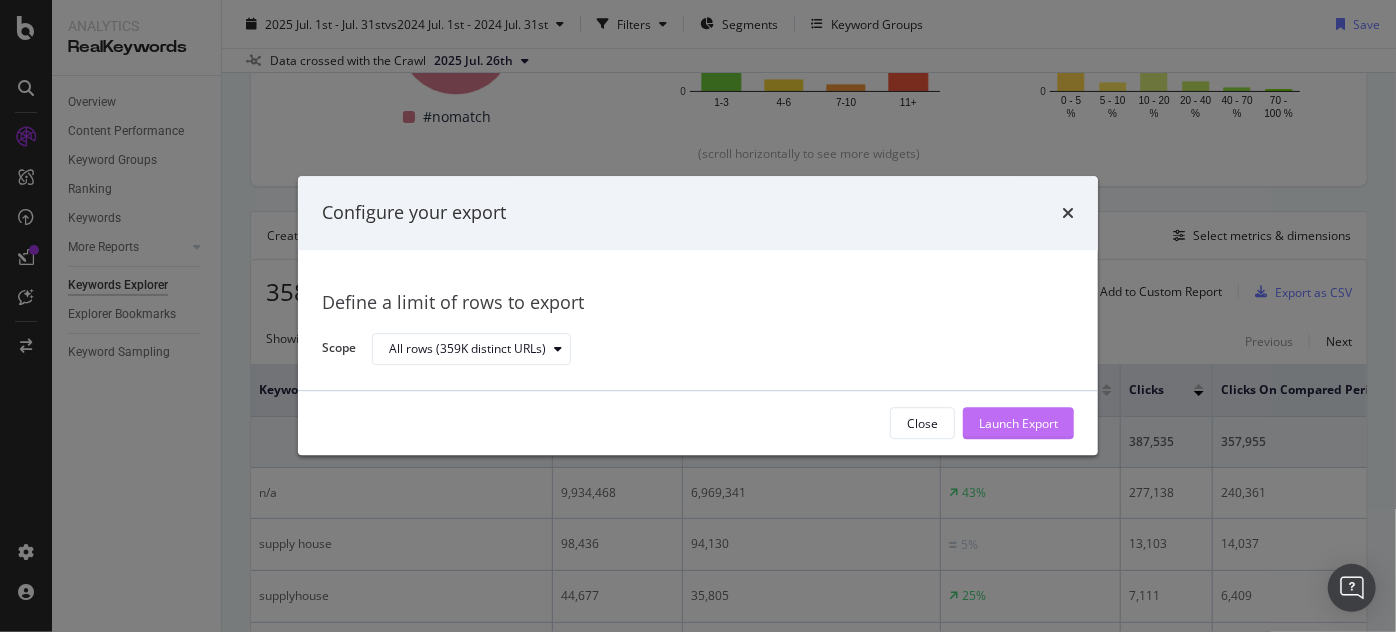 click on "Launch Export" at bounding box center [1018, 423] 